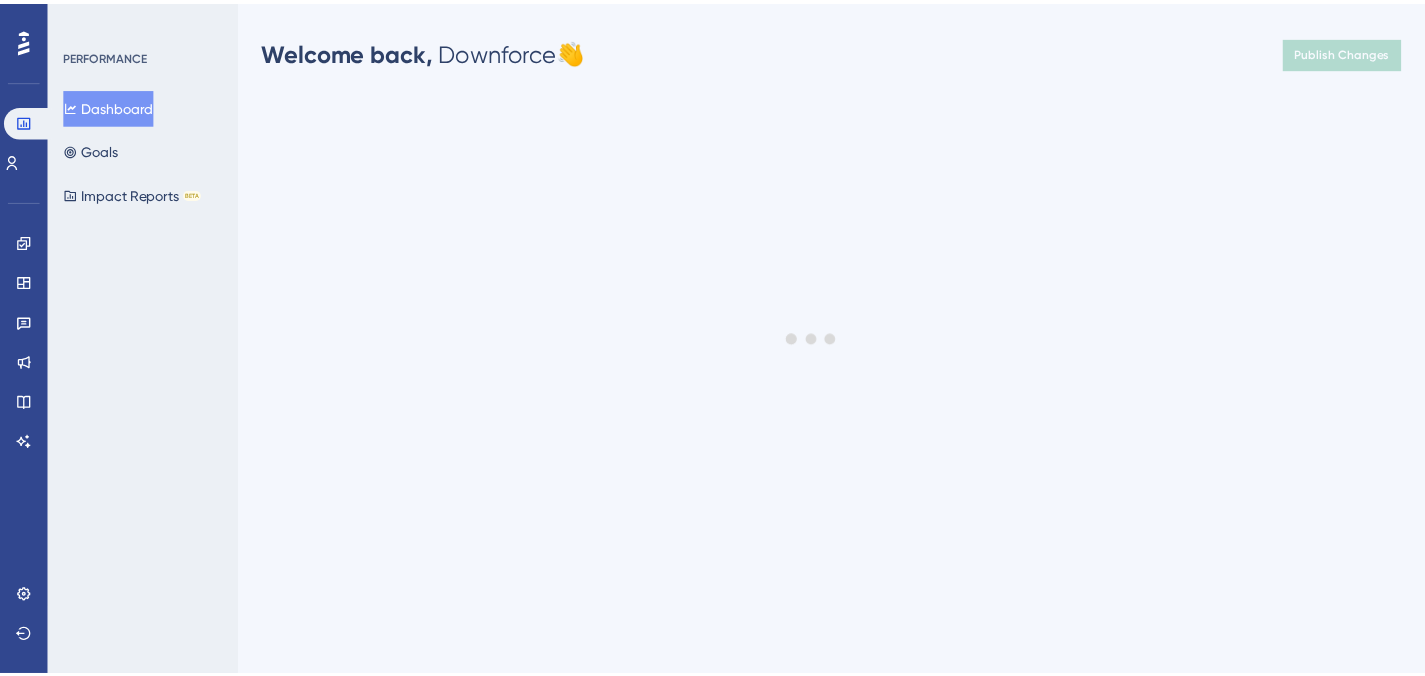 scroll, scrollTop: 0, scrollLeft: 0, axis: both 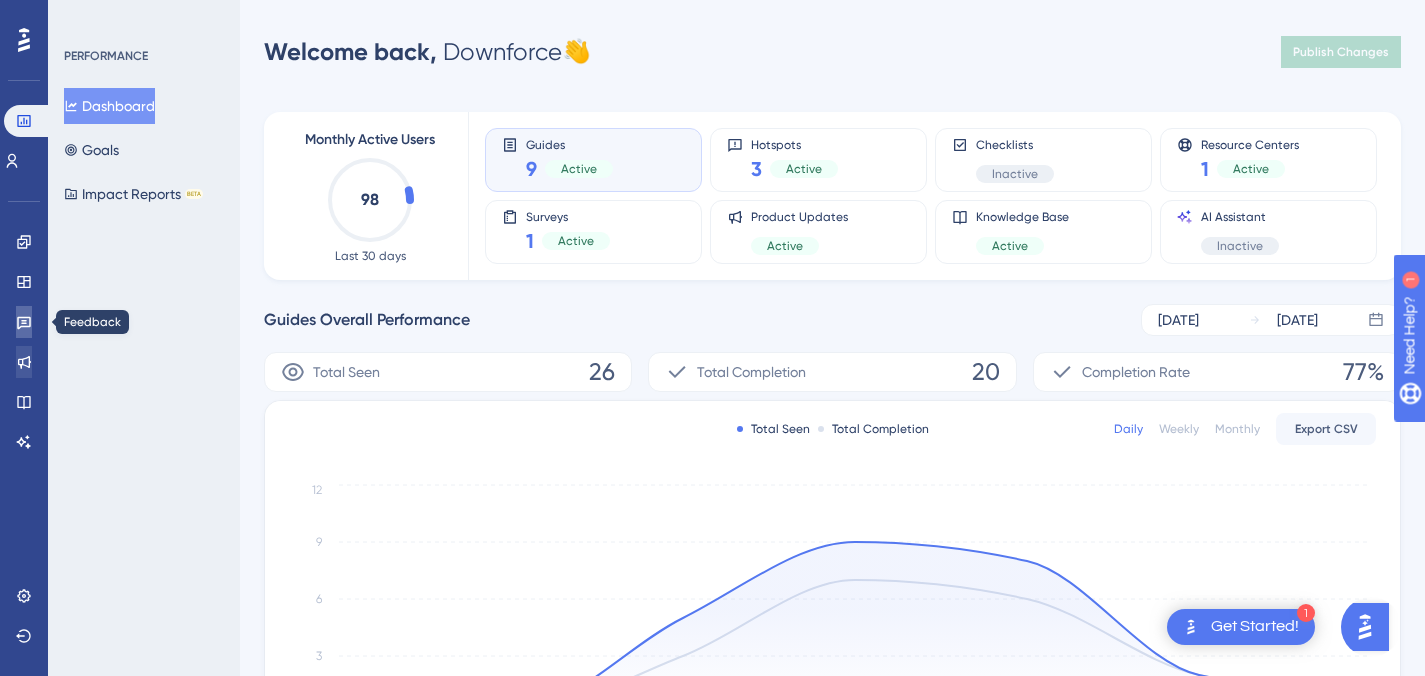 drag, startPoint x: 31, startPoint y: 316, endPoint x: 22, endPoint y: 347, distance: 32.280025 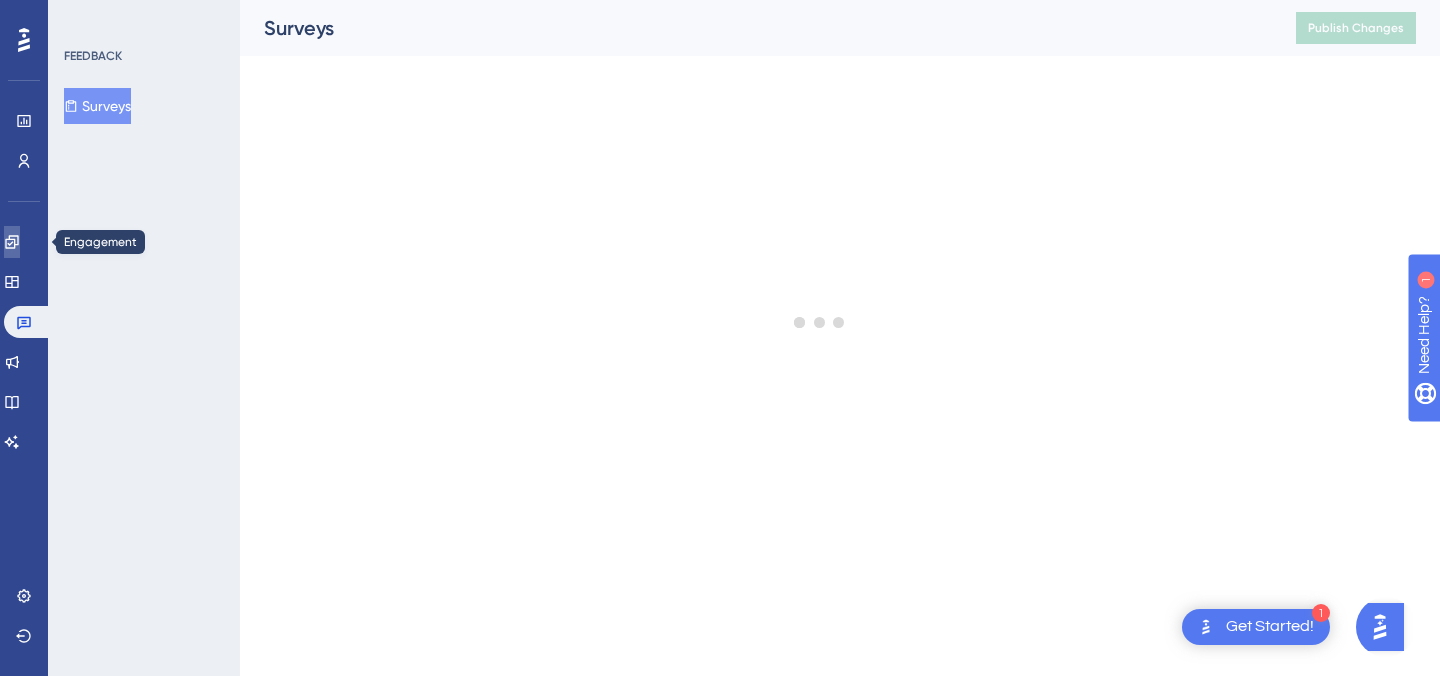 click at bounding box center (12, 242) 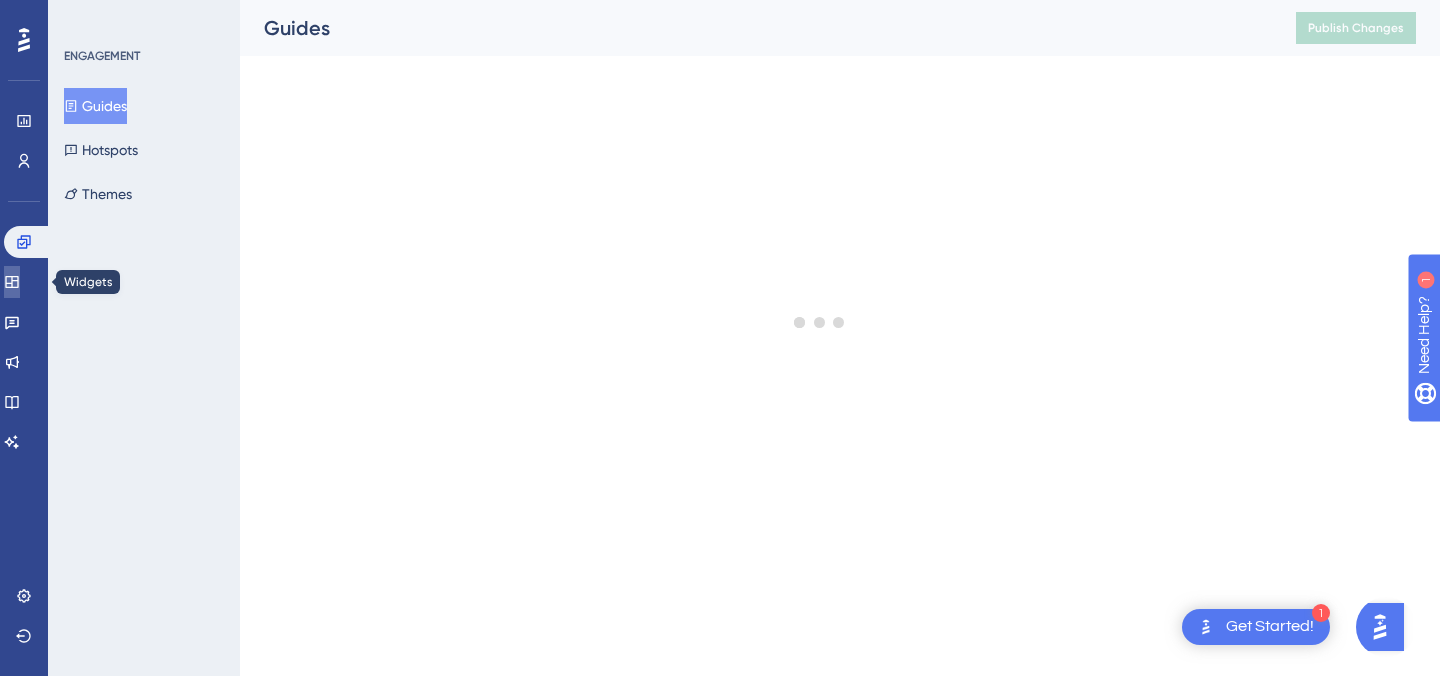 click at bounding box center (12, 282) 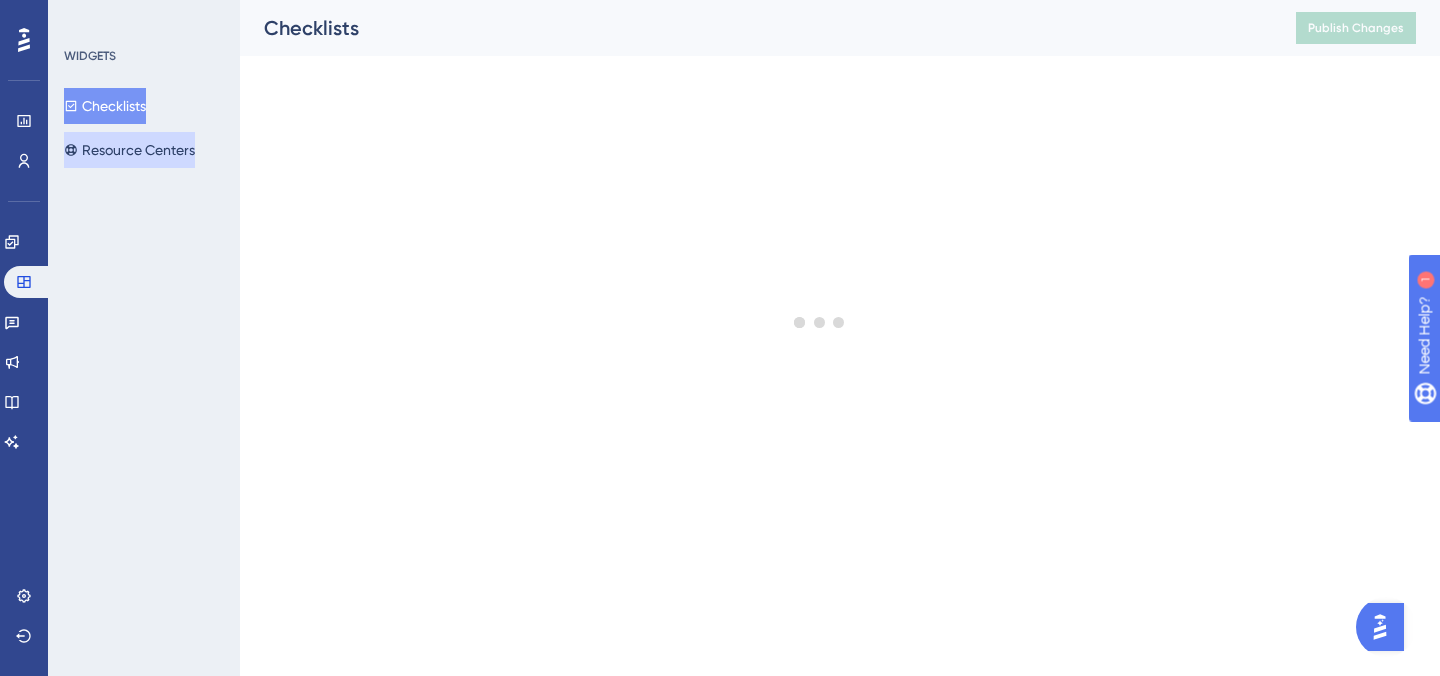 click on "Resource Centers" at bounding box center (129, 150) 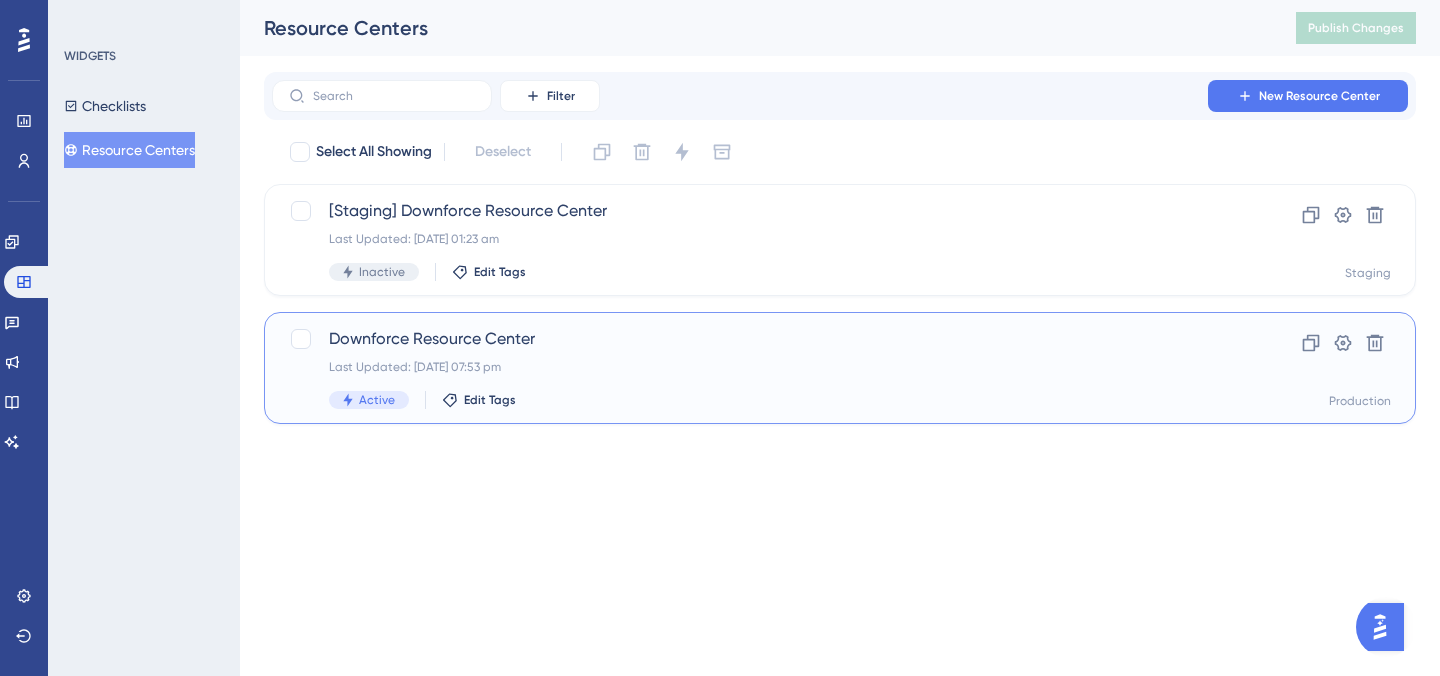 click on "Downforce Resource Center" at bounding box center [760, 339] 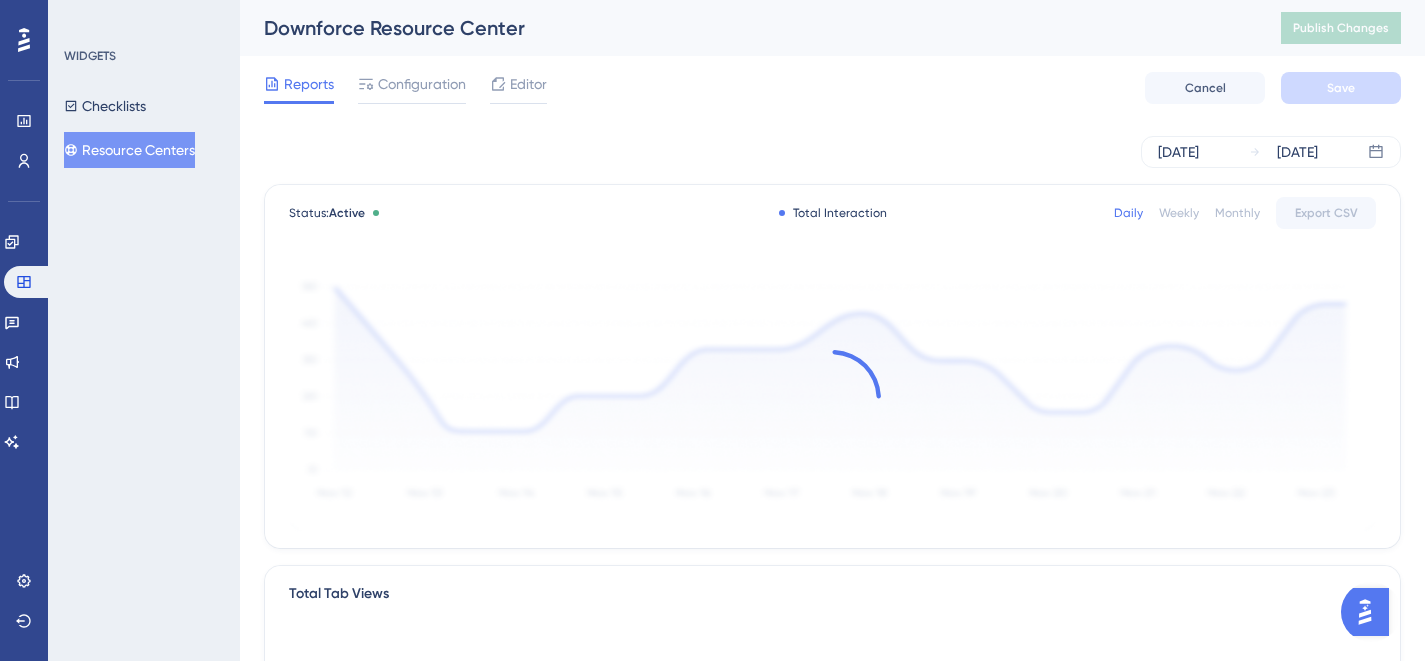 click on "Editor" at bounding box center [518, 88] 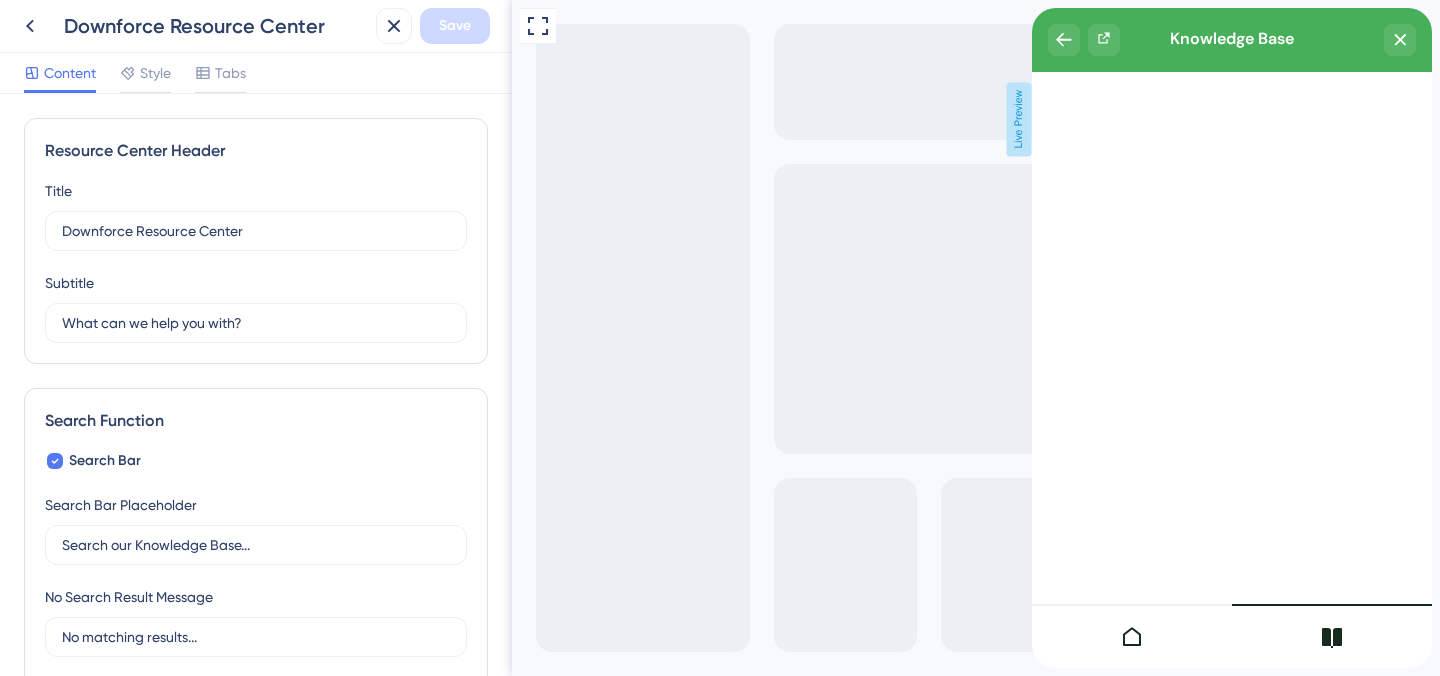scroll, scrollTop: 0, scrollLeft: 0, axis: both 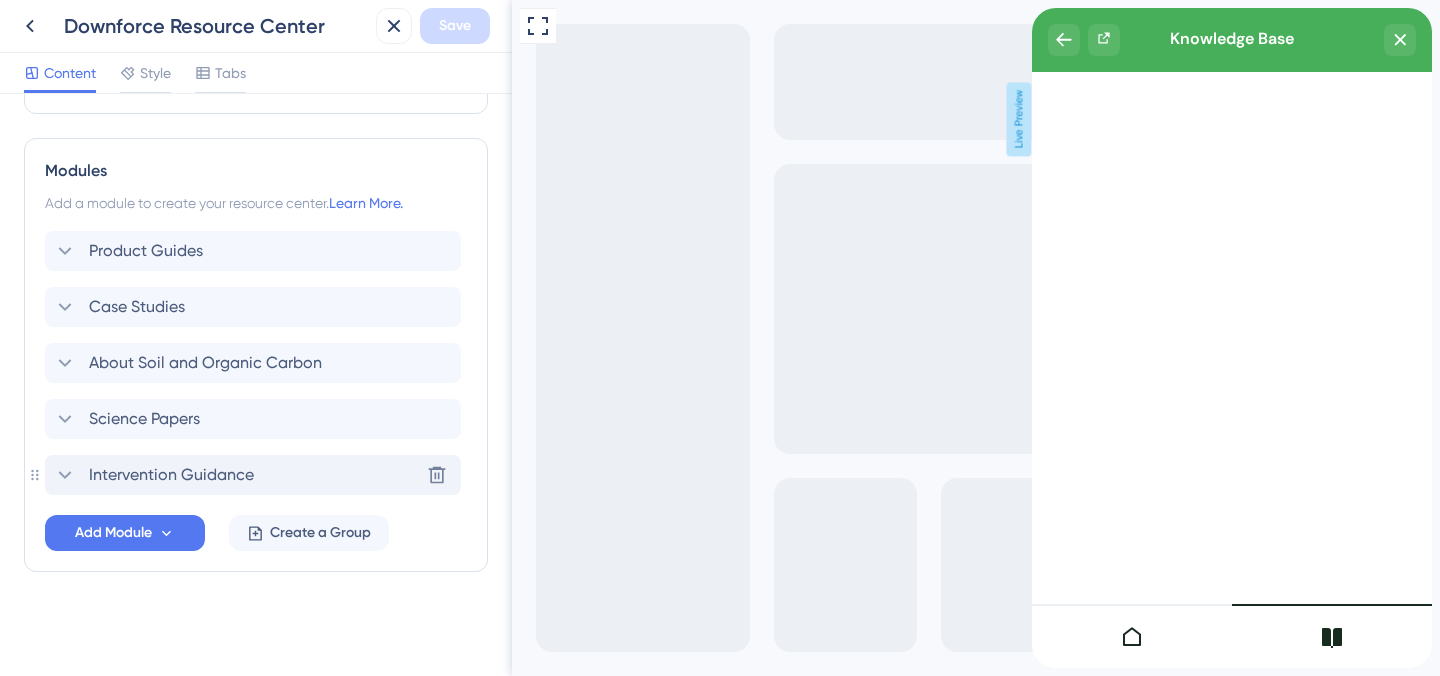 click 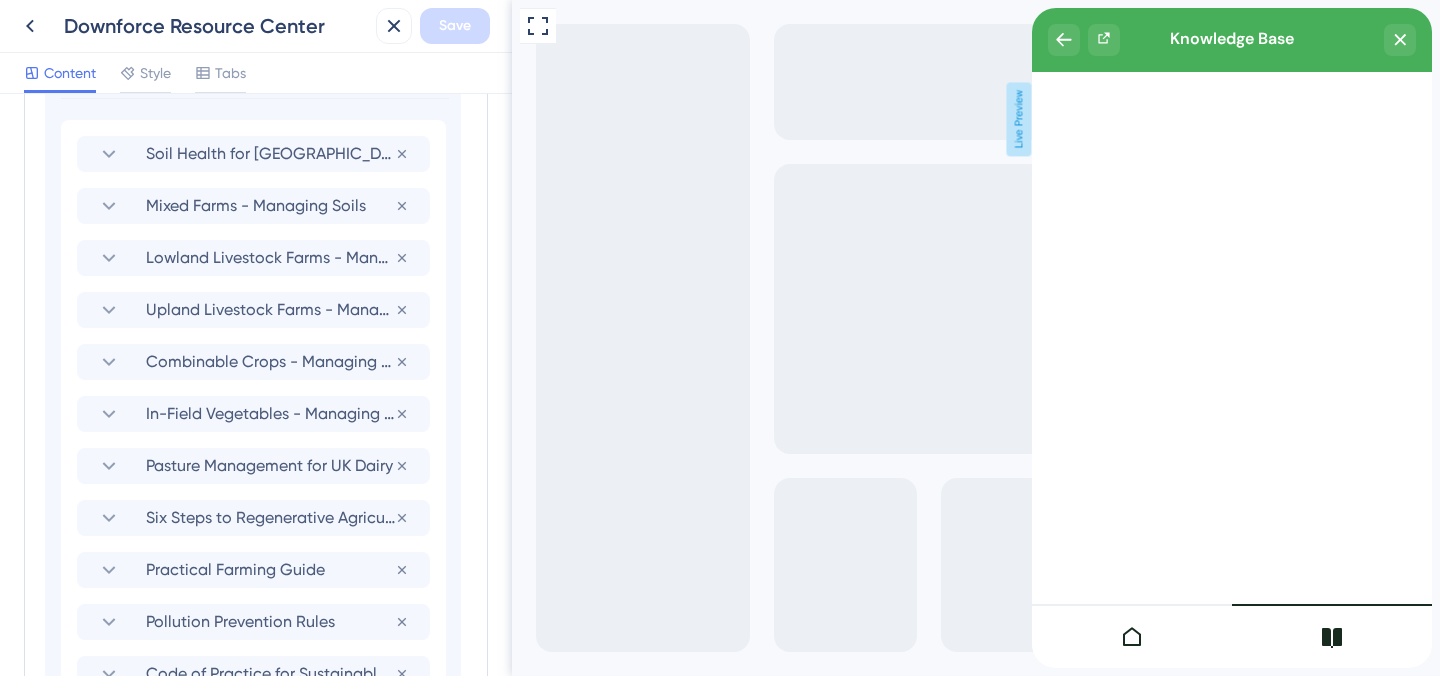 scroll, scrollTop: 1393, scrollLeft: 0, axis: vertical 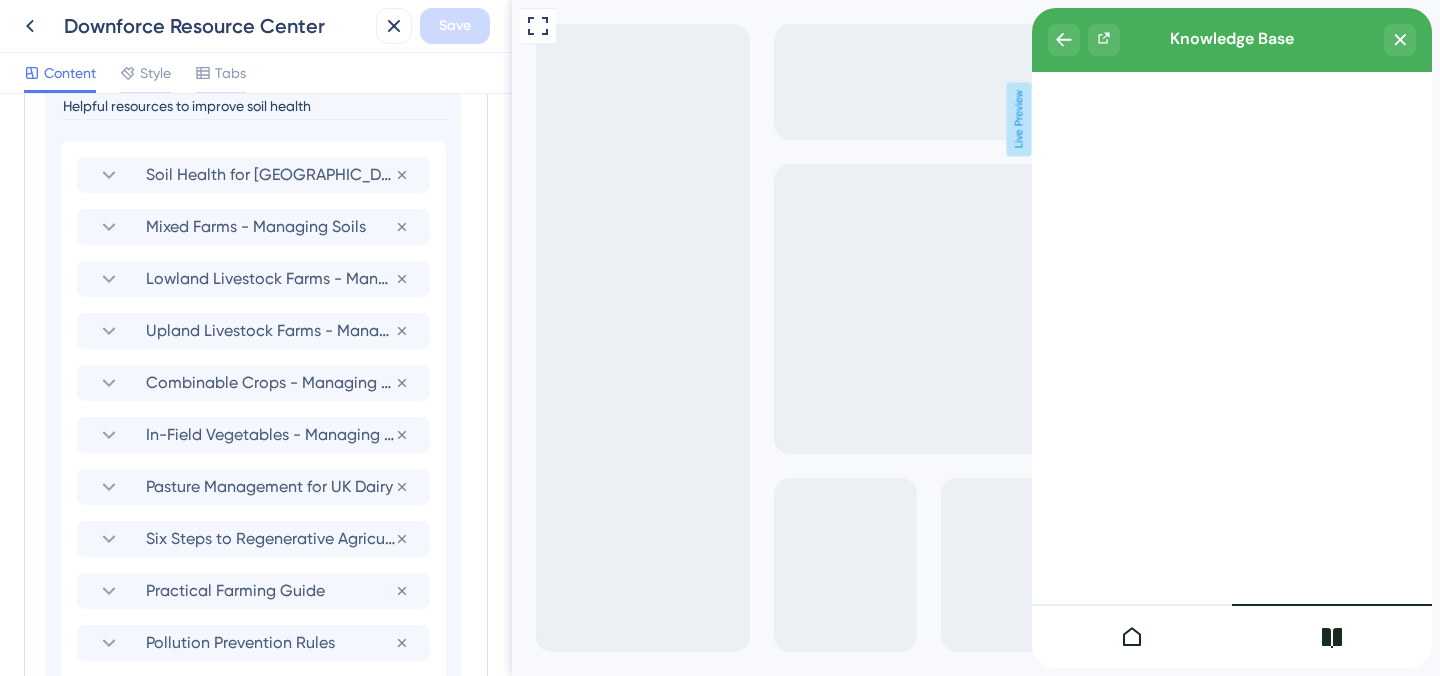 click at bounding box center (1132, 636) 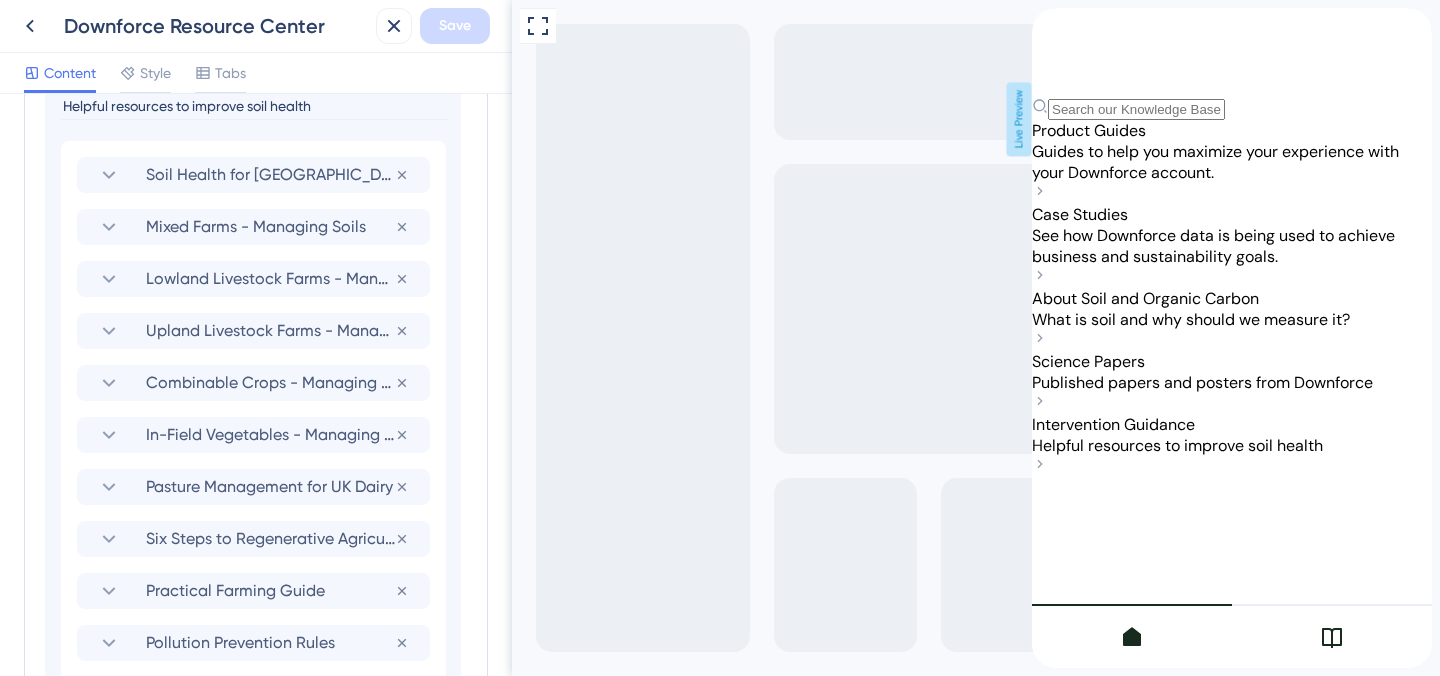 scroll, scrollTop: 42, scrollLeft: 0, axis: vertical 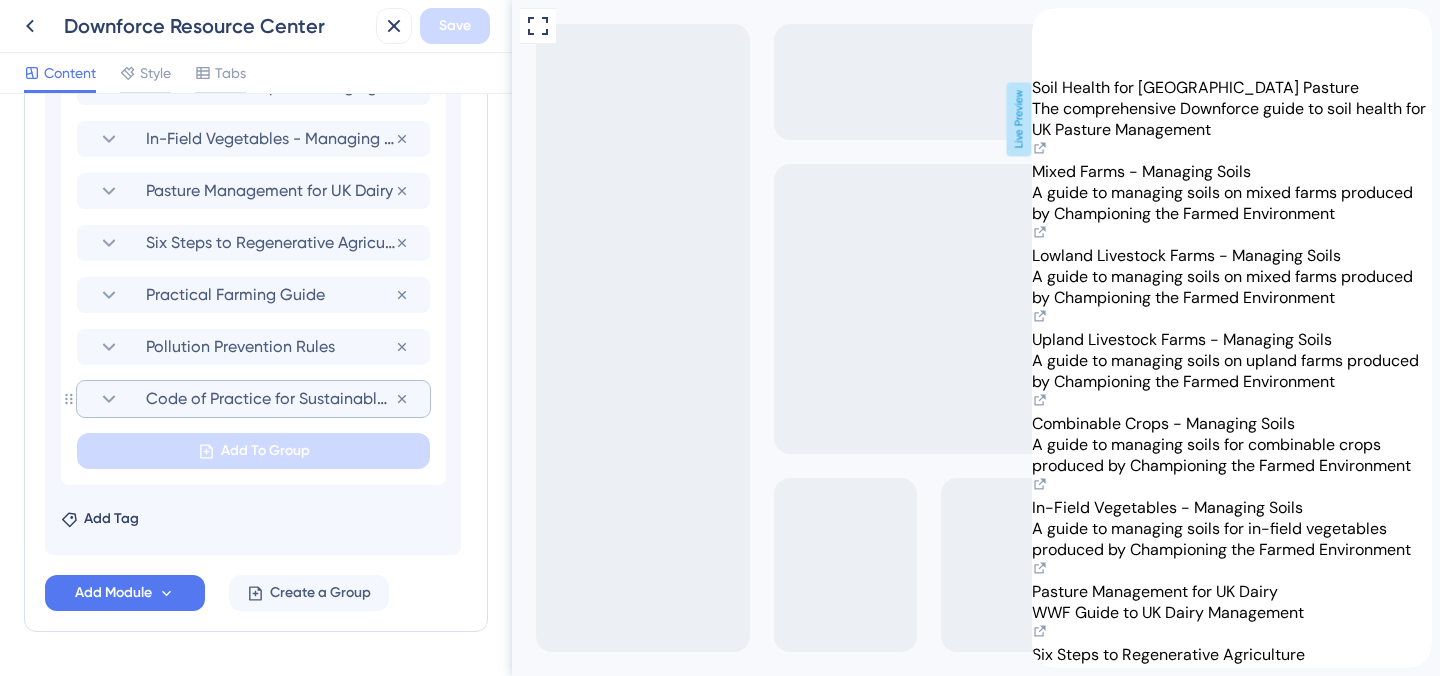 click 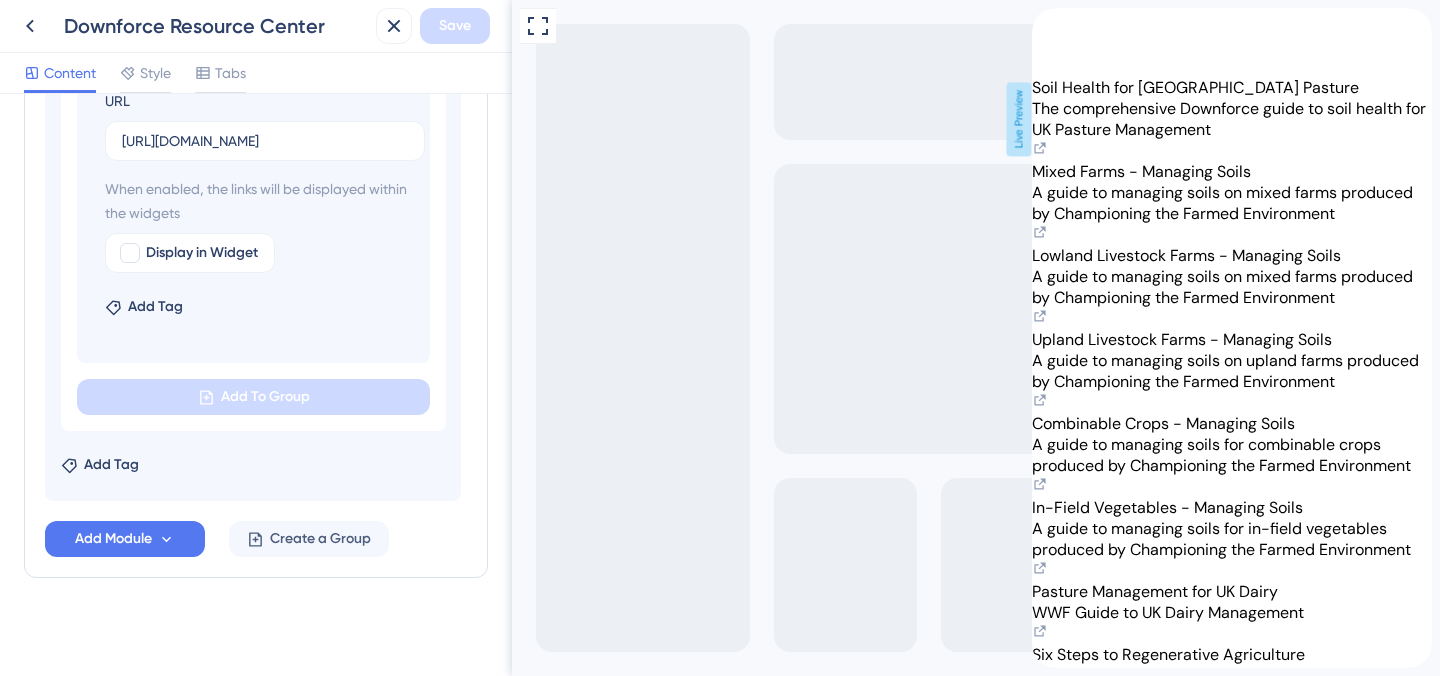 scroll, scrollTop: 2163, scrollLeft: 0, axis: vertical 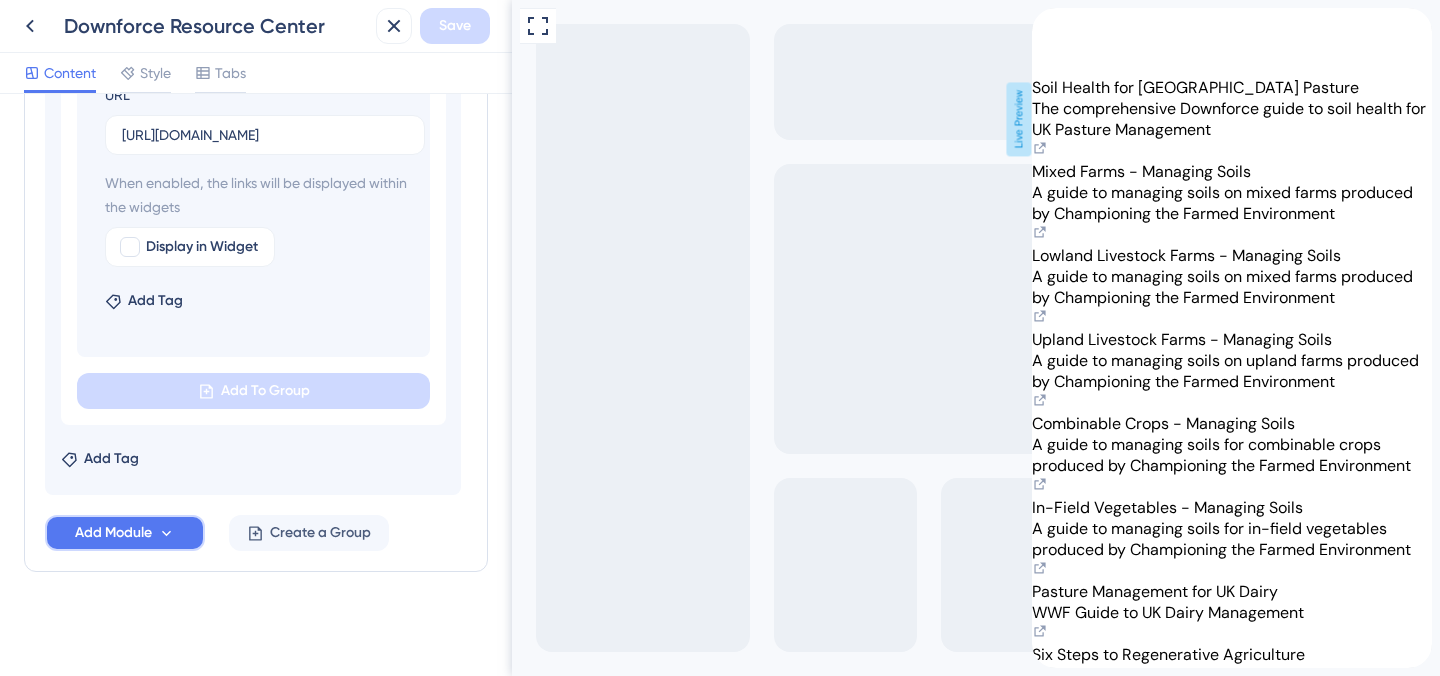 click 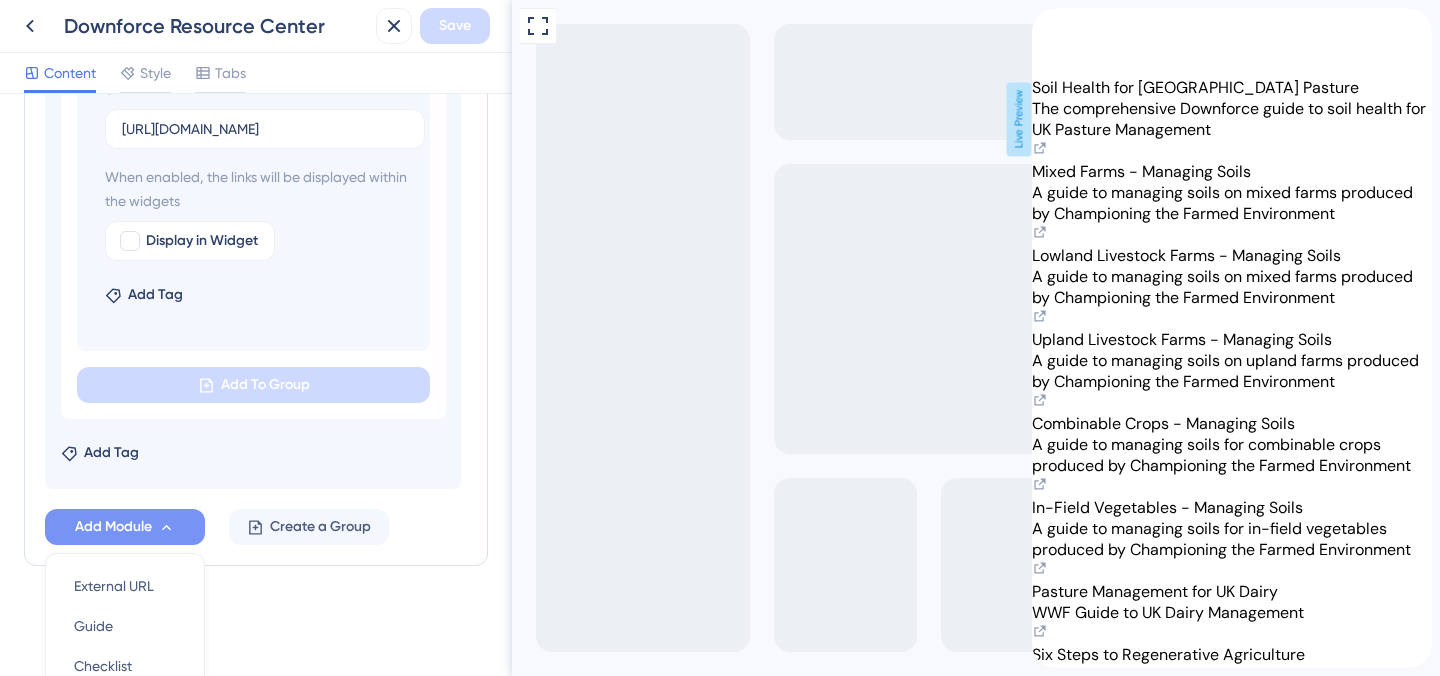 scroll, scrollTop: 2151, scrollLeft: 0, axis: vertical 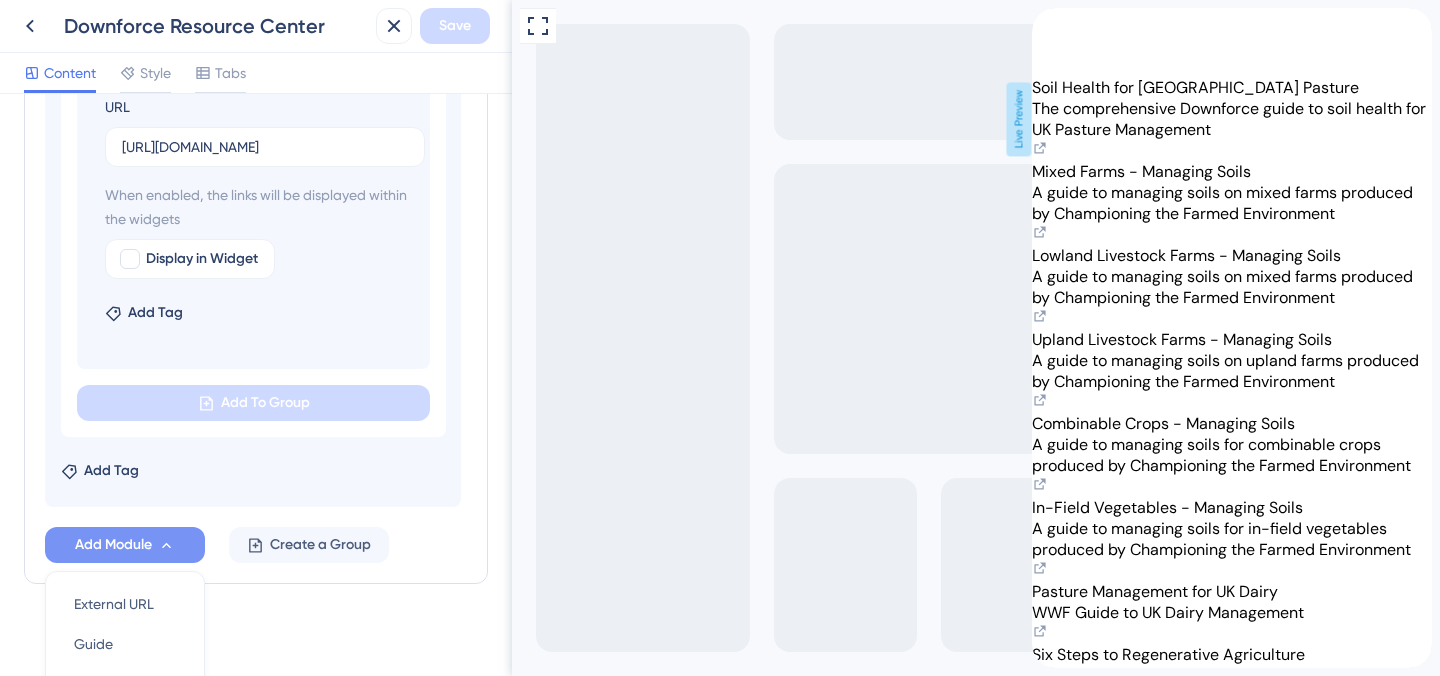 click on "Modules Add a module to create your resource center.  Learn More. Product Guides Case Studies About Soil and Organic Carbon Science Papers Delete Add emoji Intervention Guidance Helpful resources to improve soil health Soil Health for [GEOGRAPHIC_DATA] Pasture Remove from group Mixed Farms - Managing Soils Remove from group Lowland Livestock Farms - Managing Soils Remove from group Upland Livestock Farms - Managing Soils Remove from group Combinable Crops - Managing Soils Remove from group In-Field Vegetables - Managing Soils Remove from group Pasture Management for UK Dairy Remove from group Six Steps to Regenerative Agriculture Remove from group Practical Farming Guide Remove from group Pollution Prevention Rules Remove from group Remove from group Add emoji Code of Practice for Sustainable Farming A code of practice produced by the Scottish Government into sustainable and regenerative farming URL When enabled, the links will be displayed within the widgets Display in Widget Add Tag Add To Group Add Tag Add Module Guide" at bounding box center (256, -273) 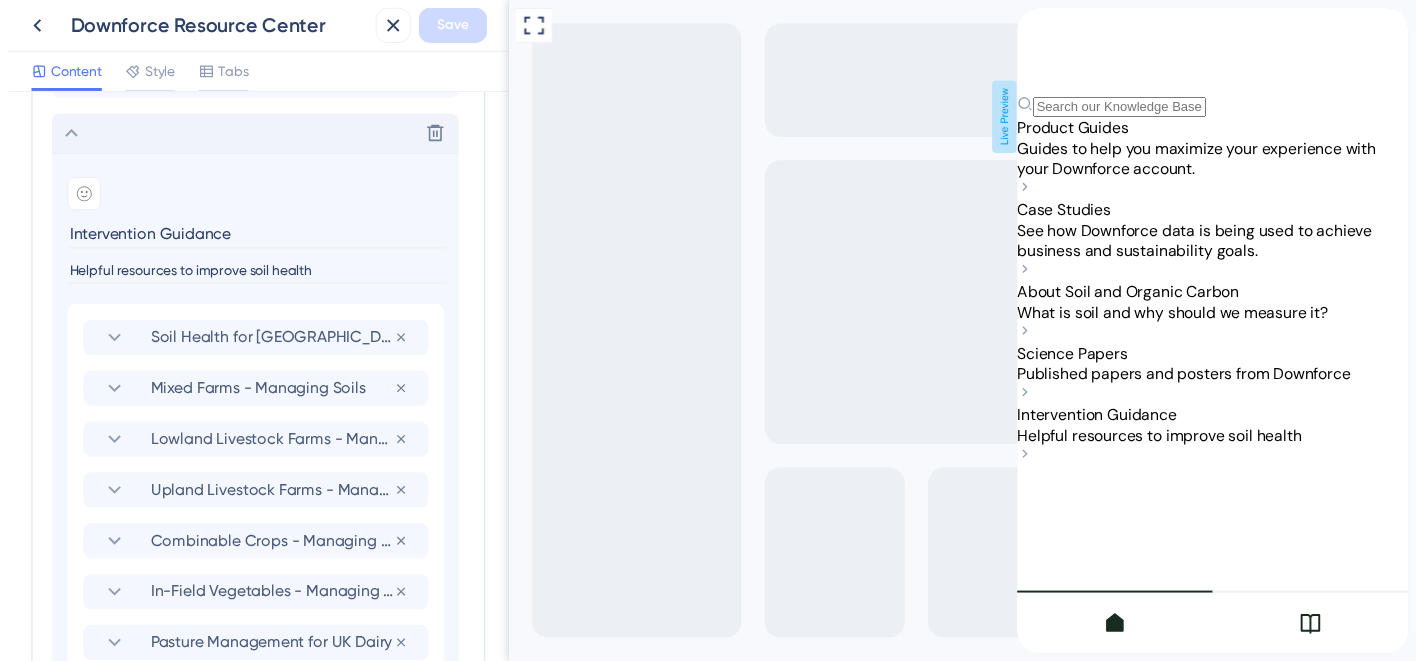 scroll, scrollTop: 1222, scrollLeft: 0, axis: vertical 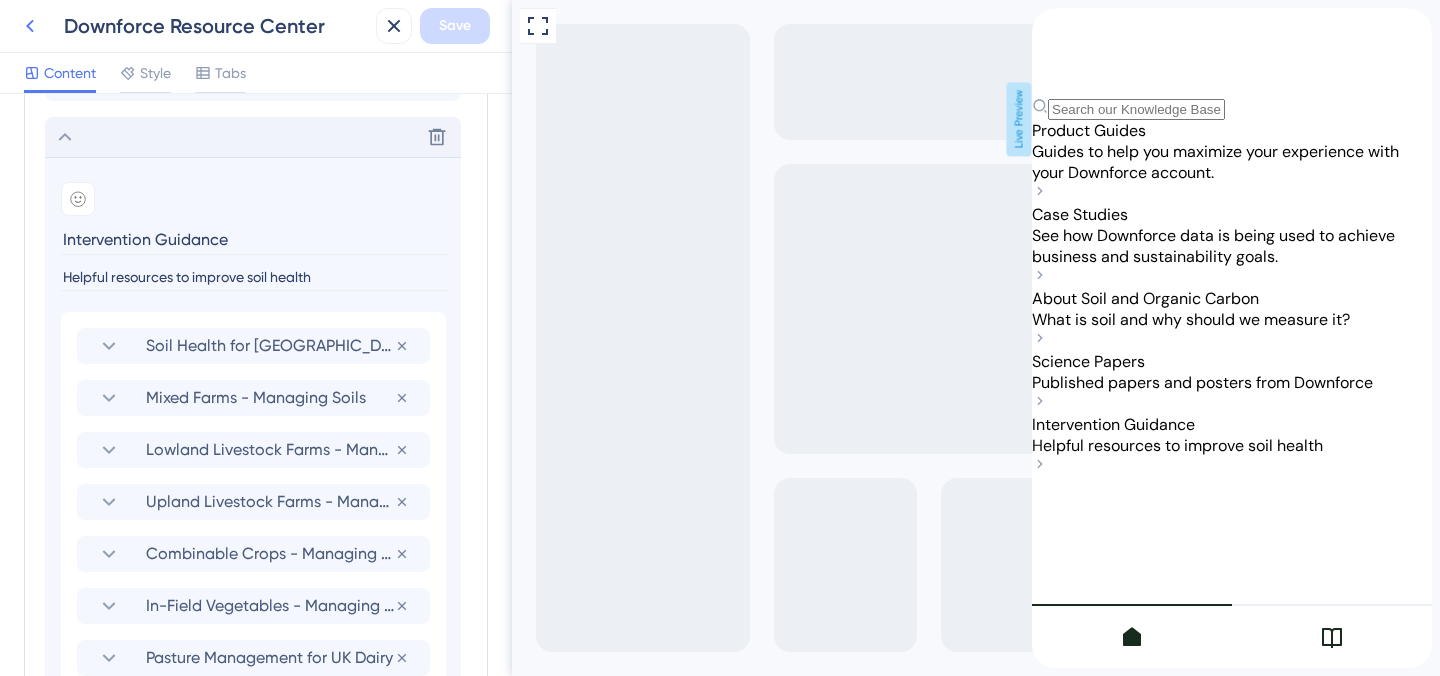 click 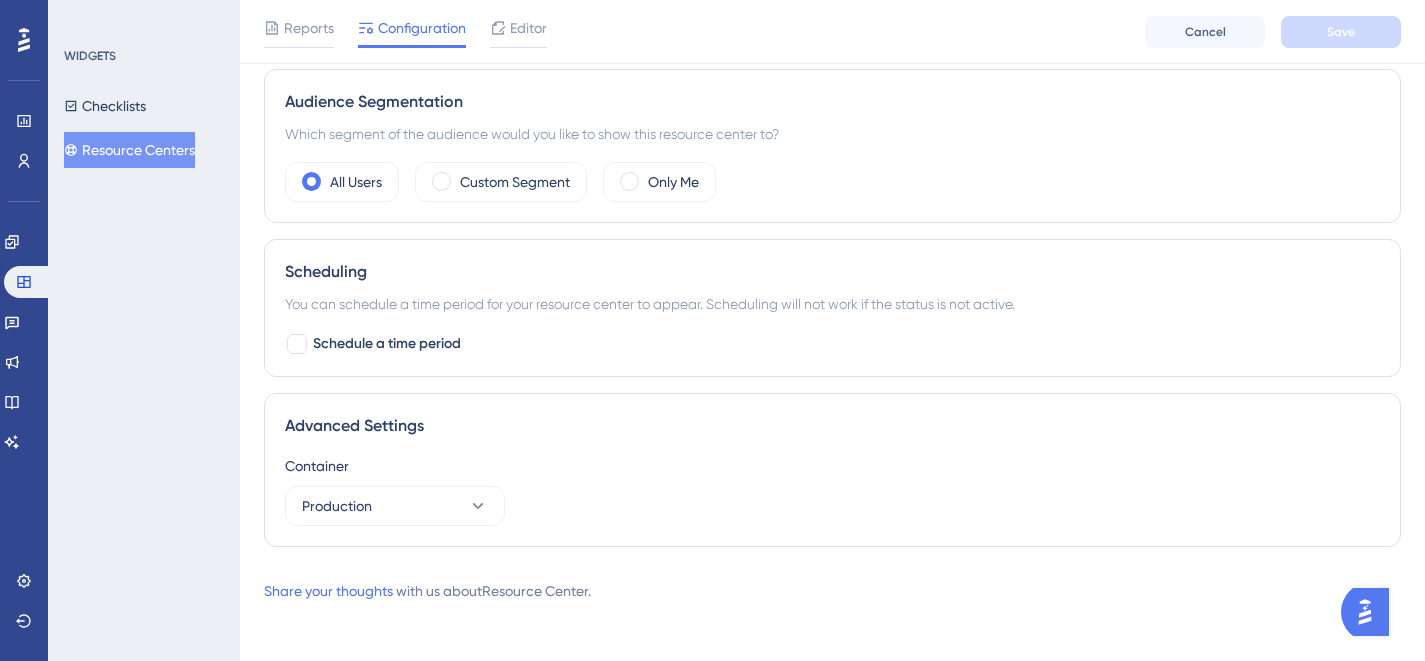 scroll, scrollTop: 621, scrollLeft: 0, axis: vertical 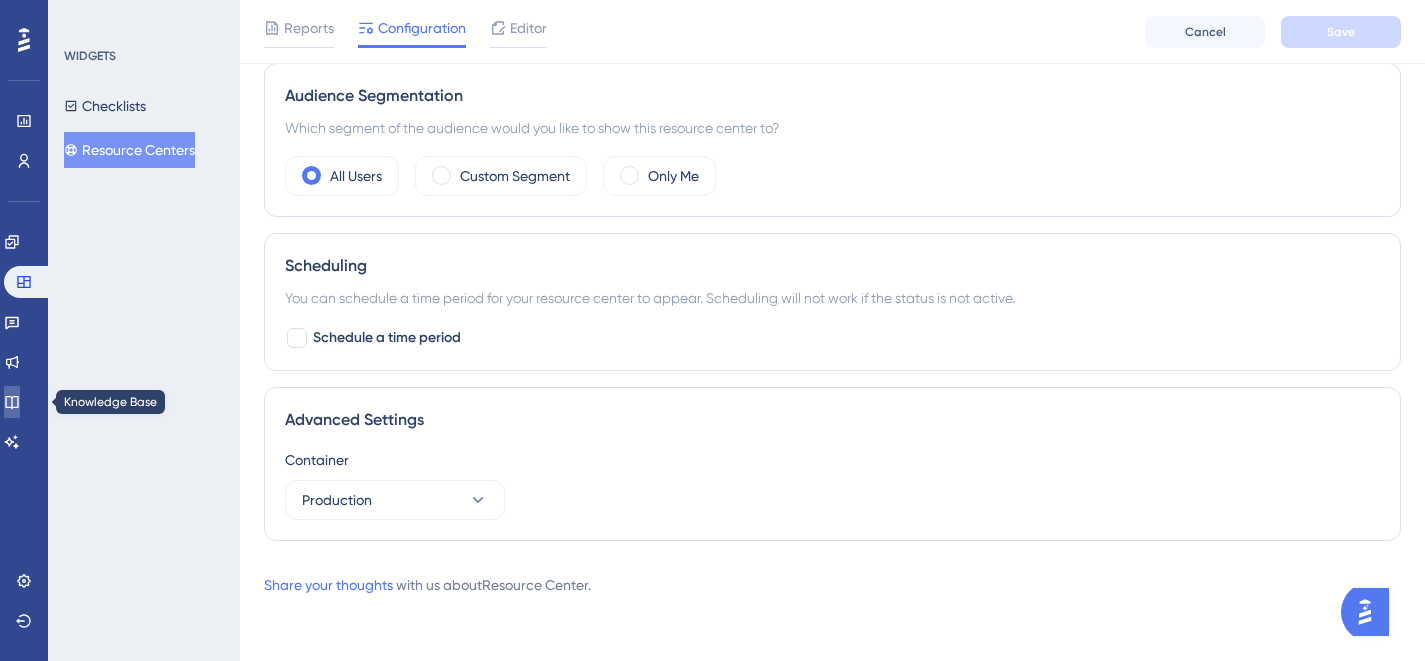 click 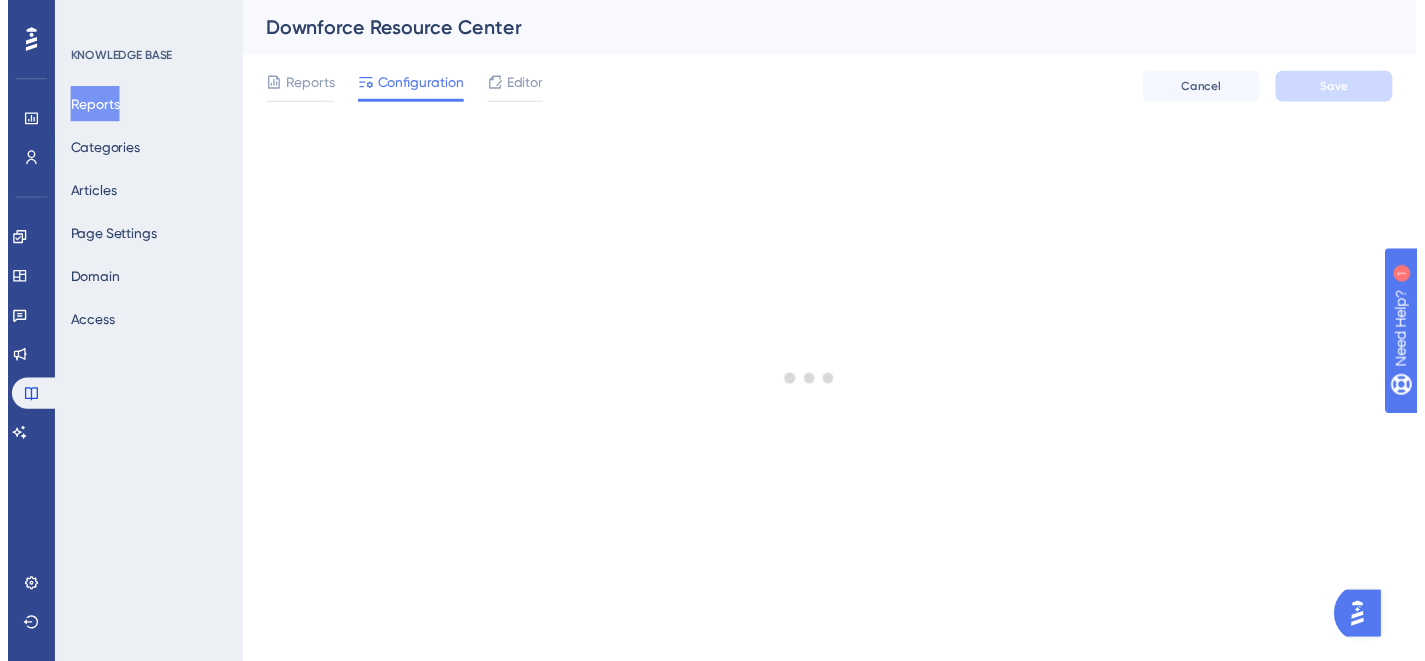 scroll, scrollTop: 0, scrollLeft: 0, axis: both 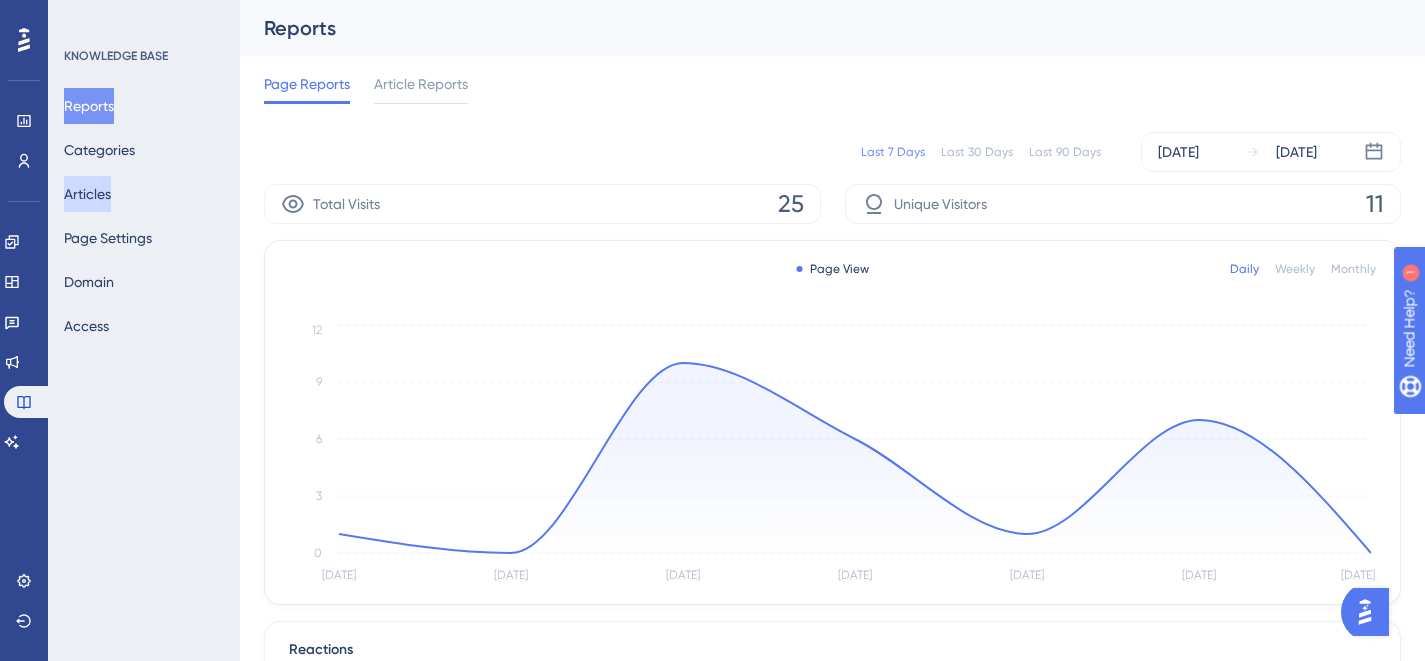 click on "Articles" at bounding box center (87, 194) 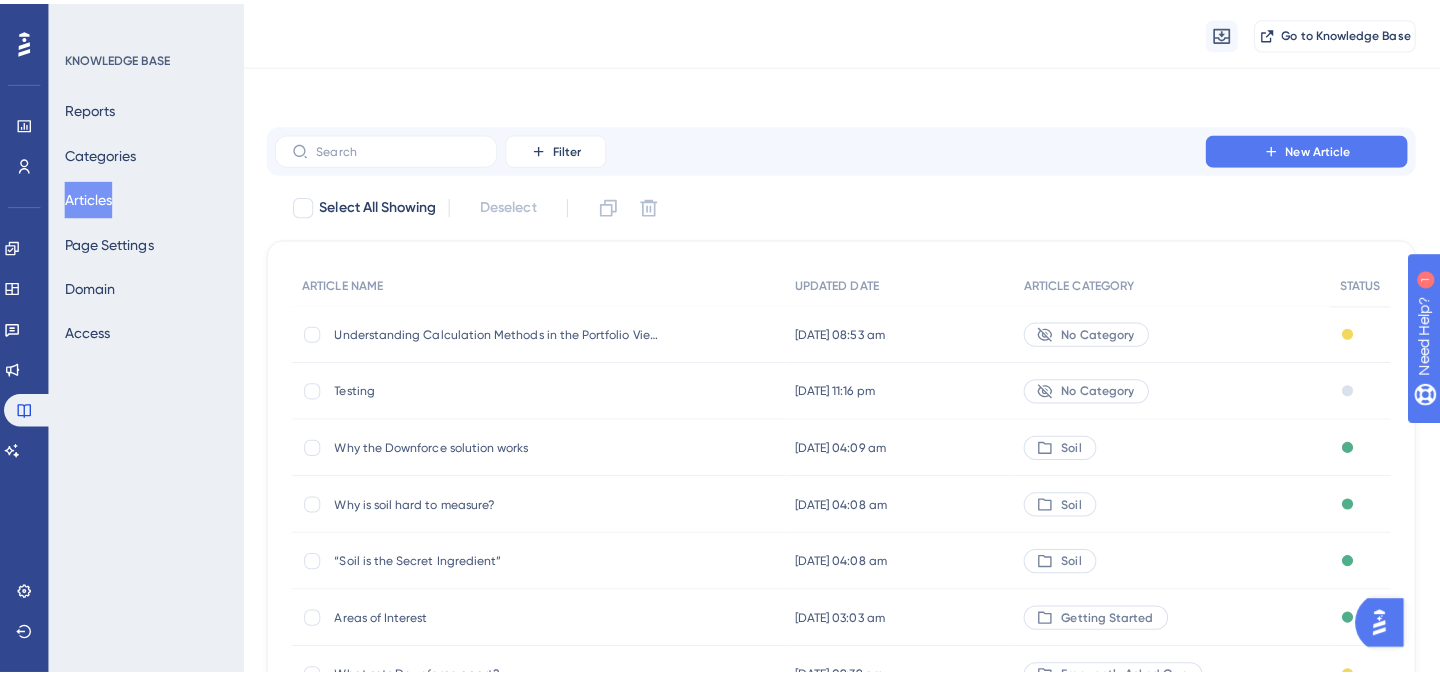 scroll, scrollTop: 0, scrollLeft: 0, axis: both 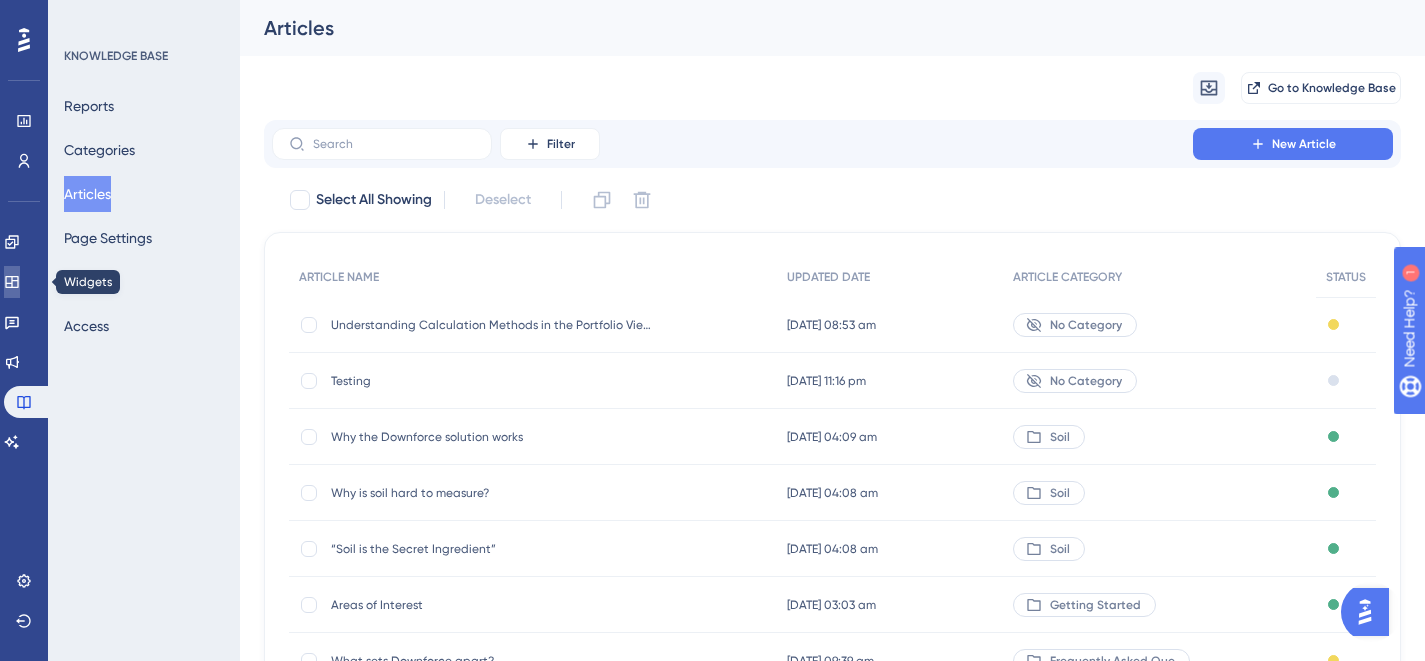 click 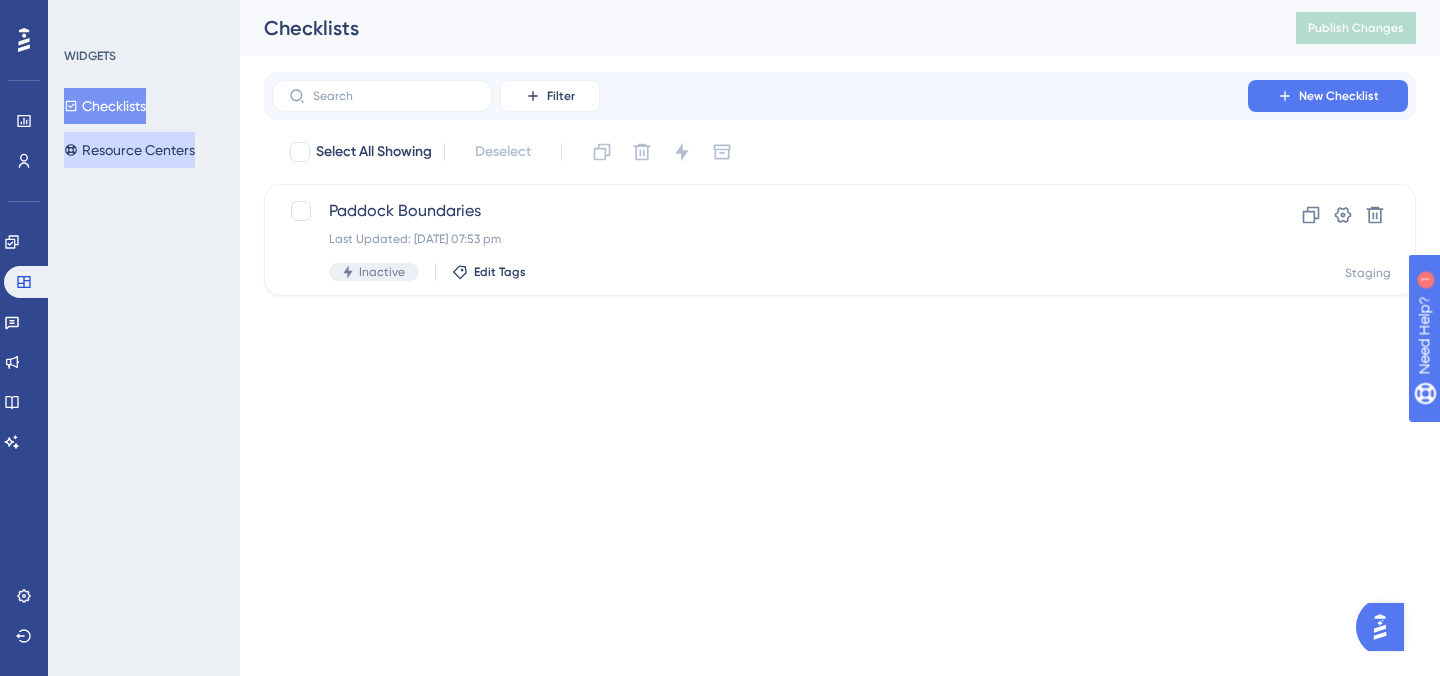 click on "Resource Centers" at bounding box center [129, 150] 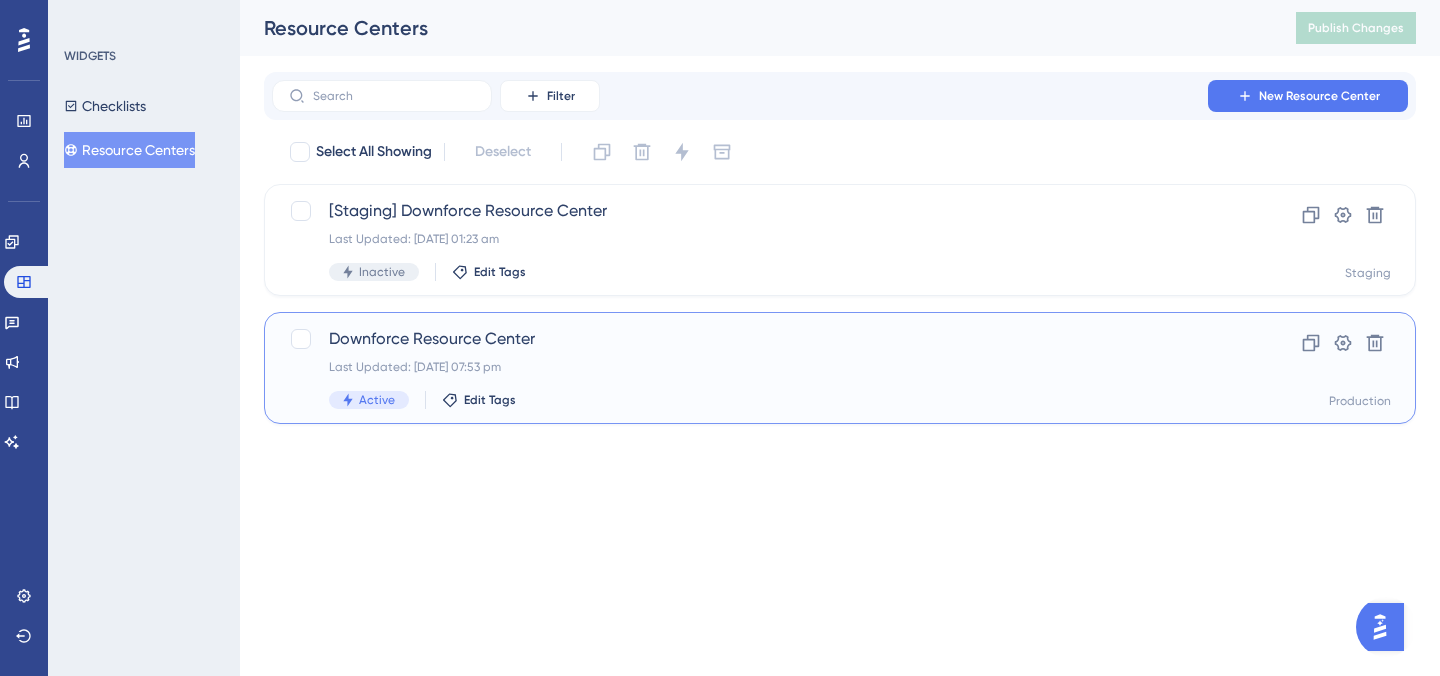 click on "Downforce Resource Center" at bounding box center [760, 339] 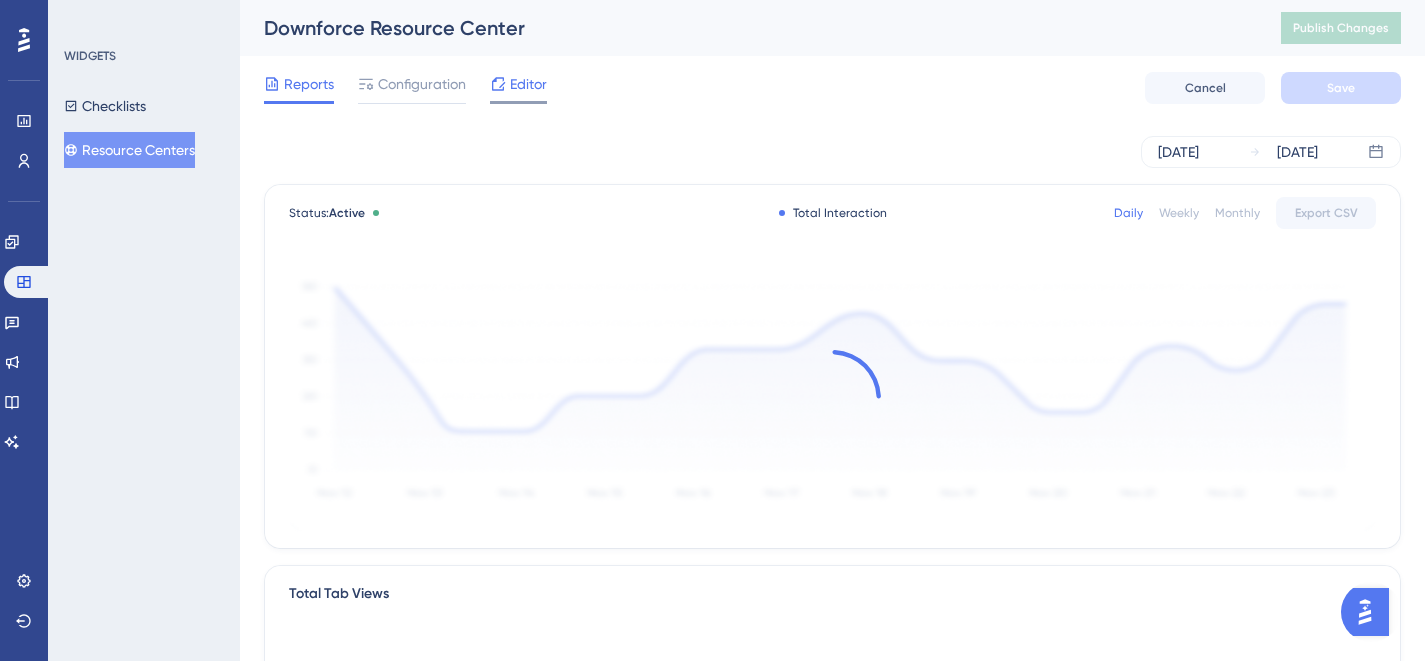 click on "Editor" at bounding box center [528, 84] 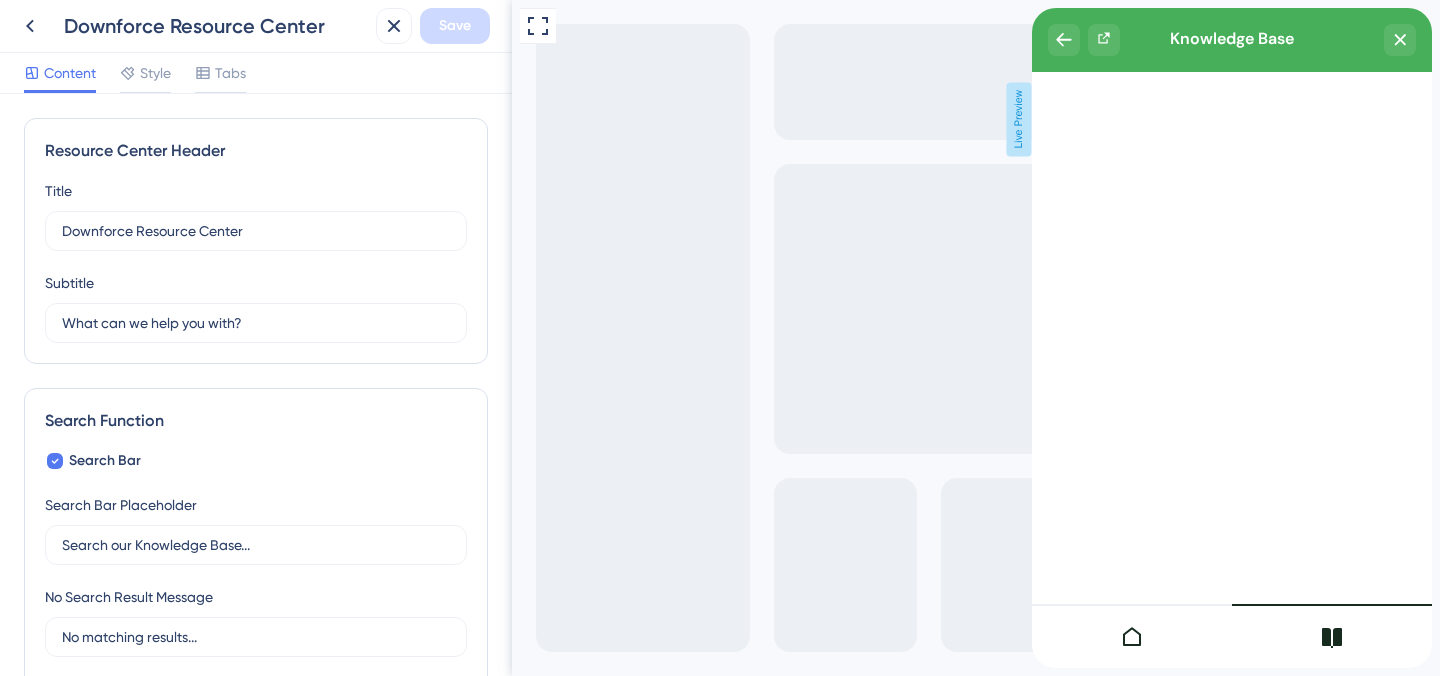 scroll, scrollTop: 0, scrollLeft: 0, axis: both 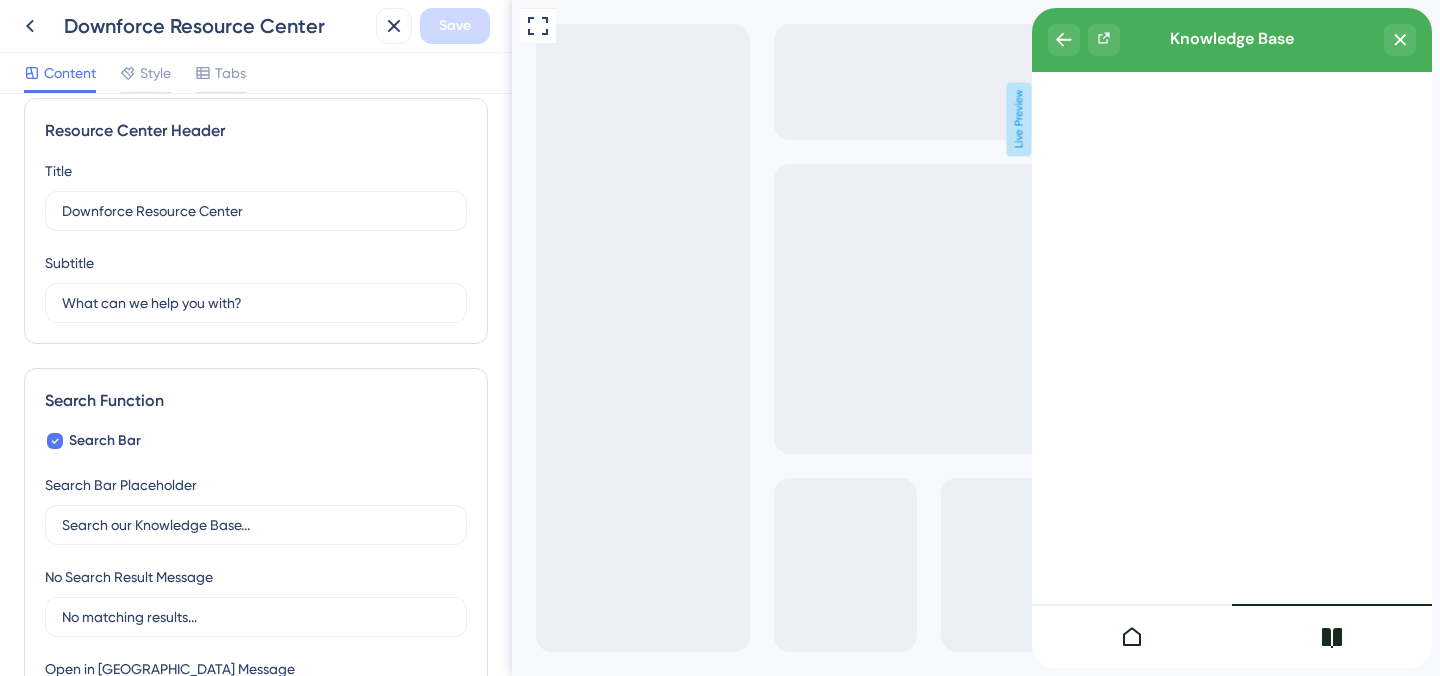 click at bounding box center (1132, 636) 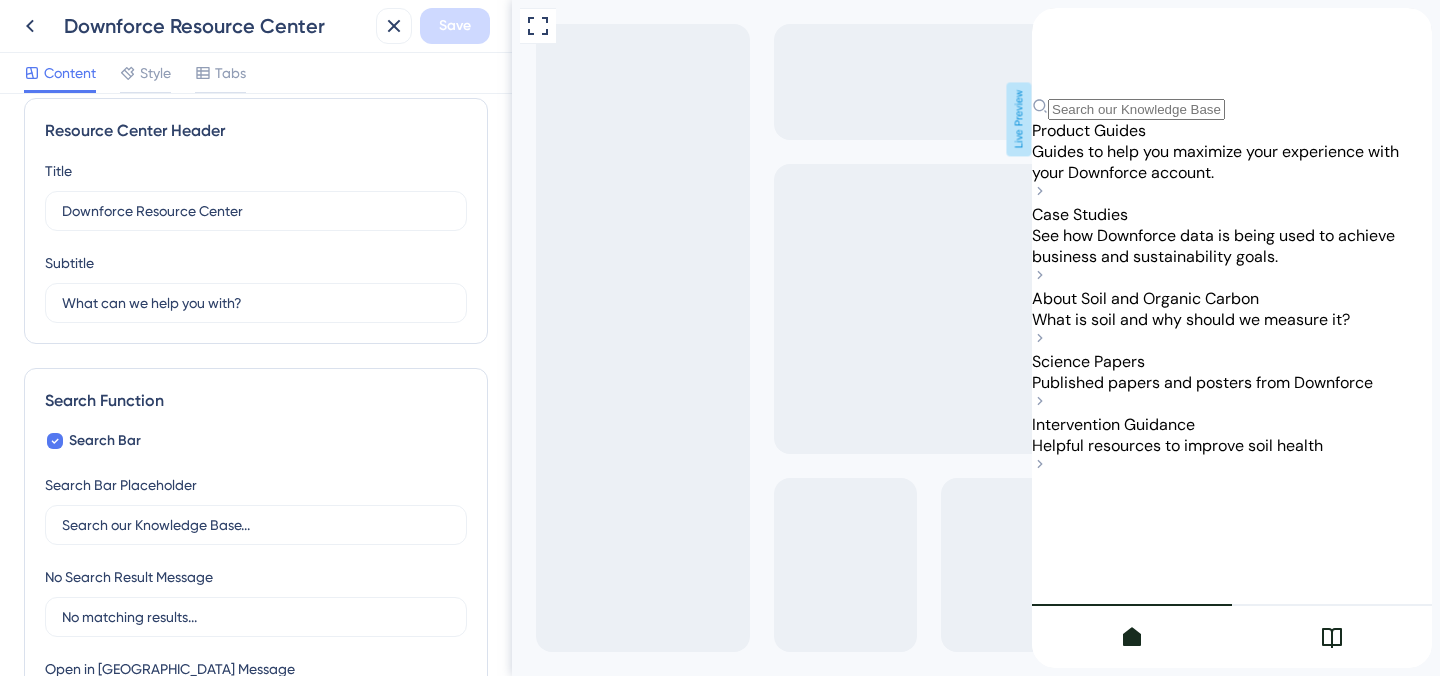 scroll, scrollTop: 42, scrollLeft: 0, axis: vertical 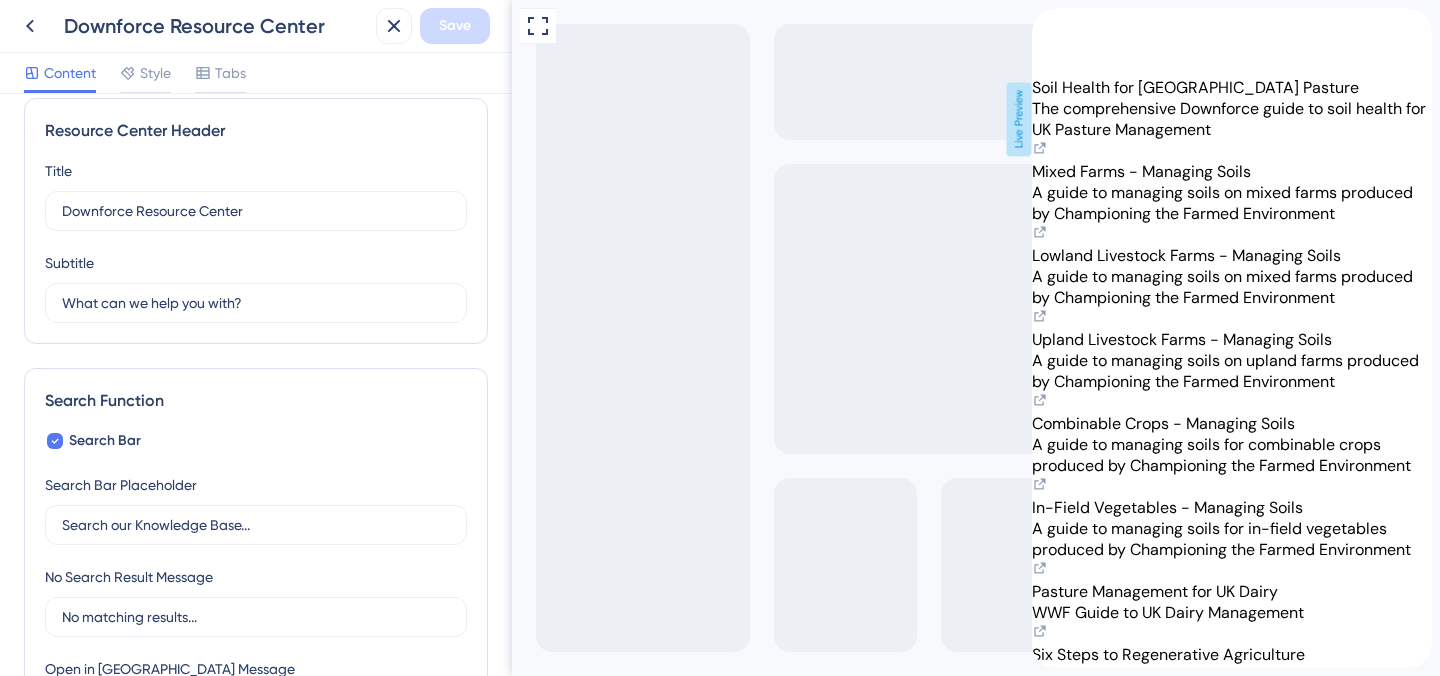 click on "The comprehensive Downforce guide to soil health for UK Pasture Management" at bounding box center [1229, 119] 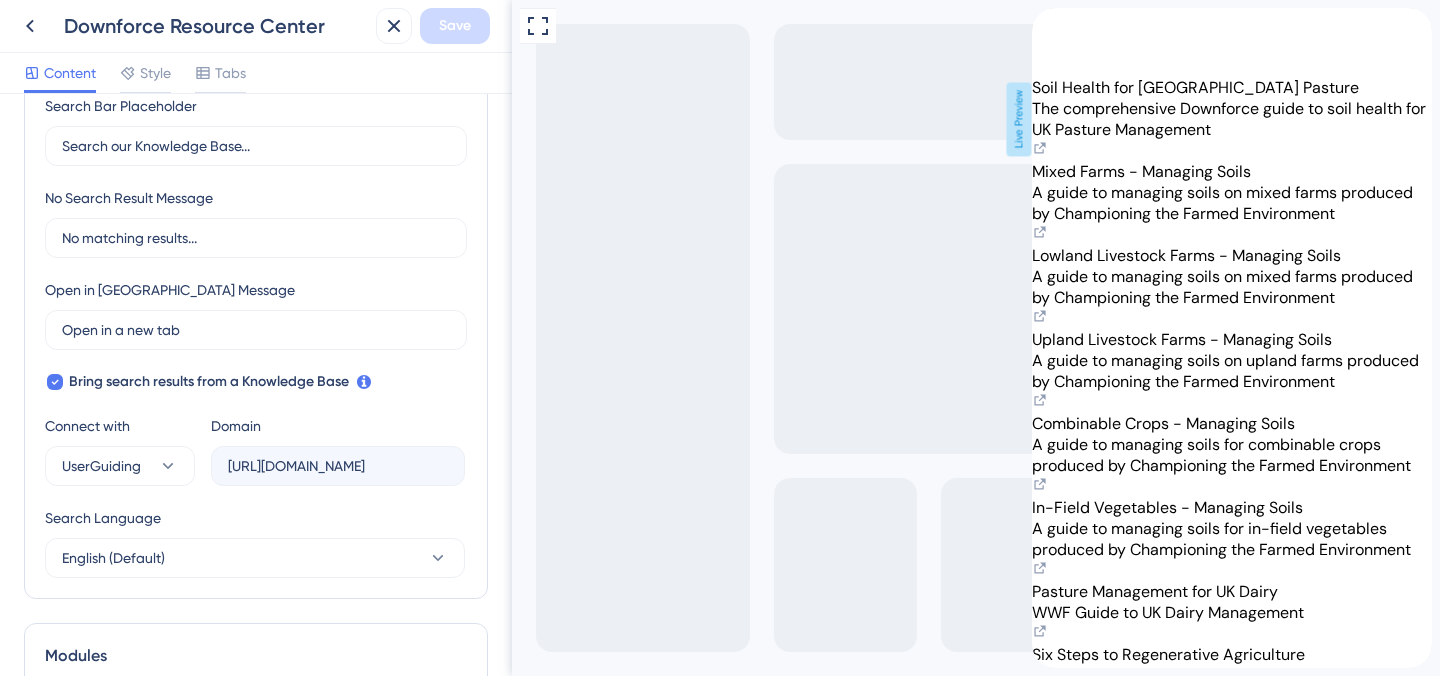 scroll, scrollTop: 803, scrollLeft: 0, axis: vertical 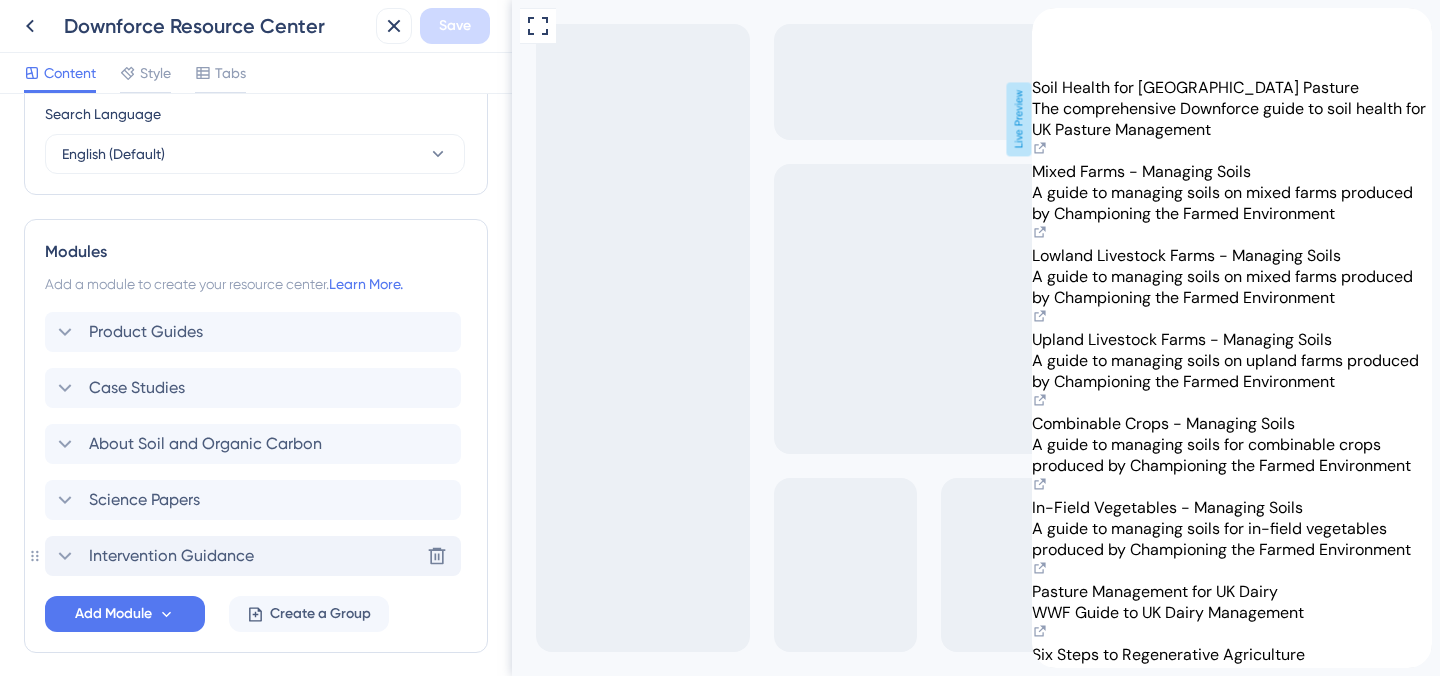 click on "Intervention Guidance Delete" at bounding box center [253, 556] 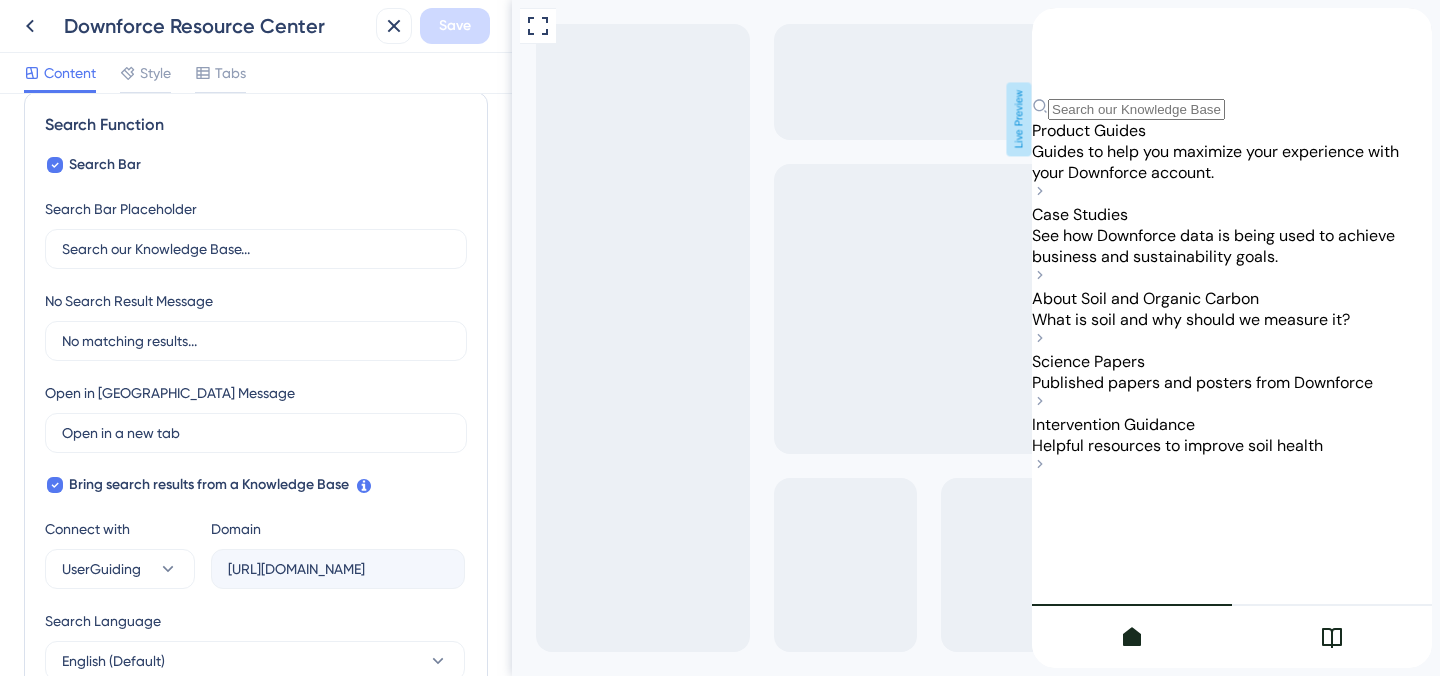 scroll, scrollTop: 117, scrollLeft: 0, axis: vertical 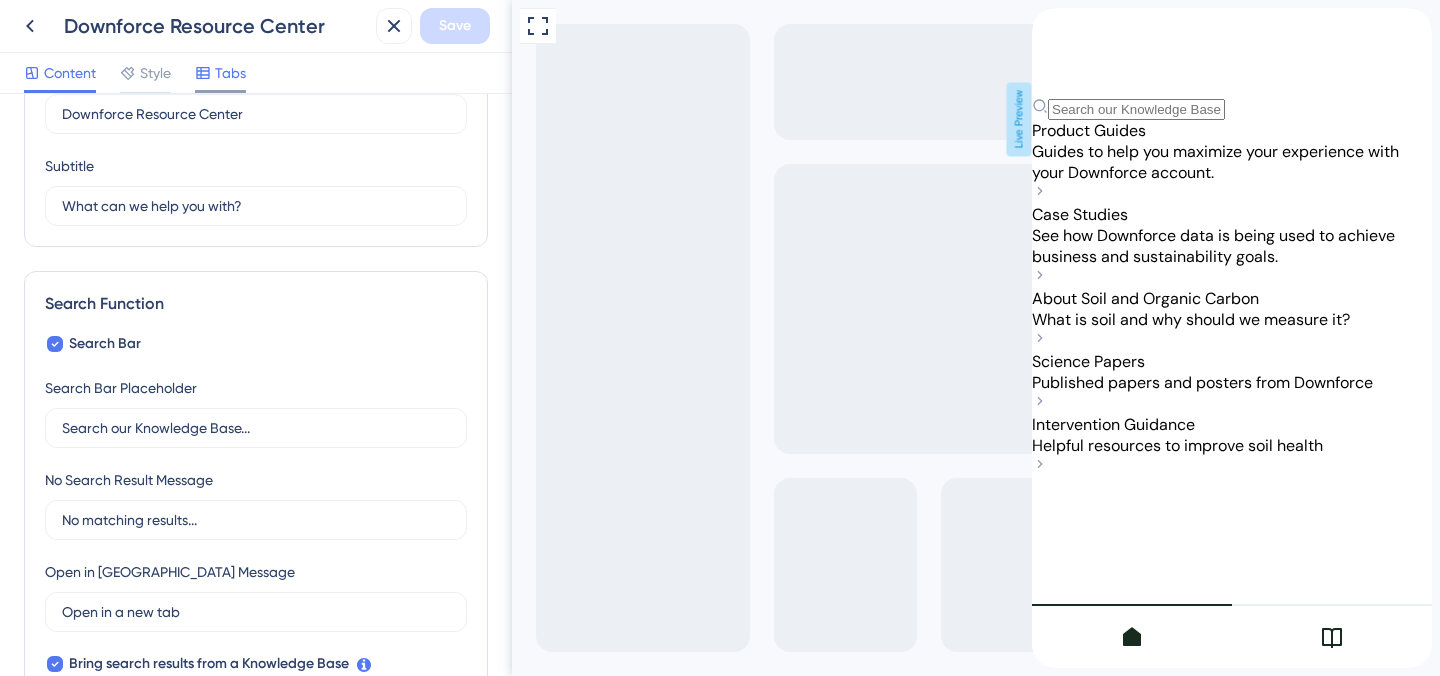 click on "Tabs" at bounding box center [230, 73] 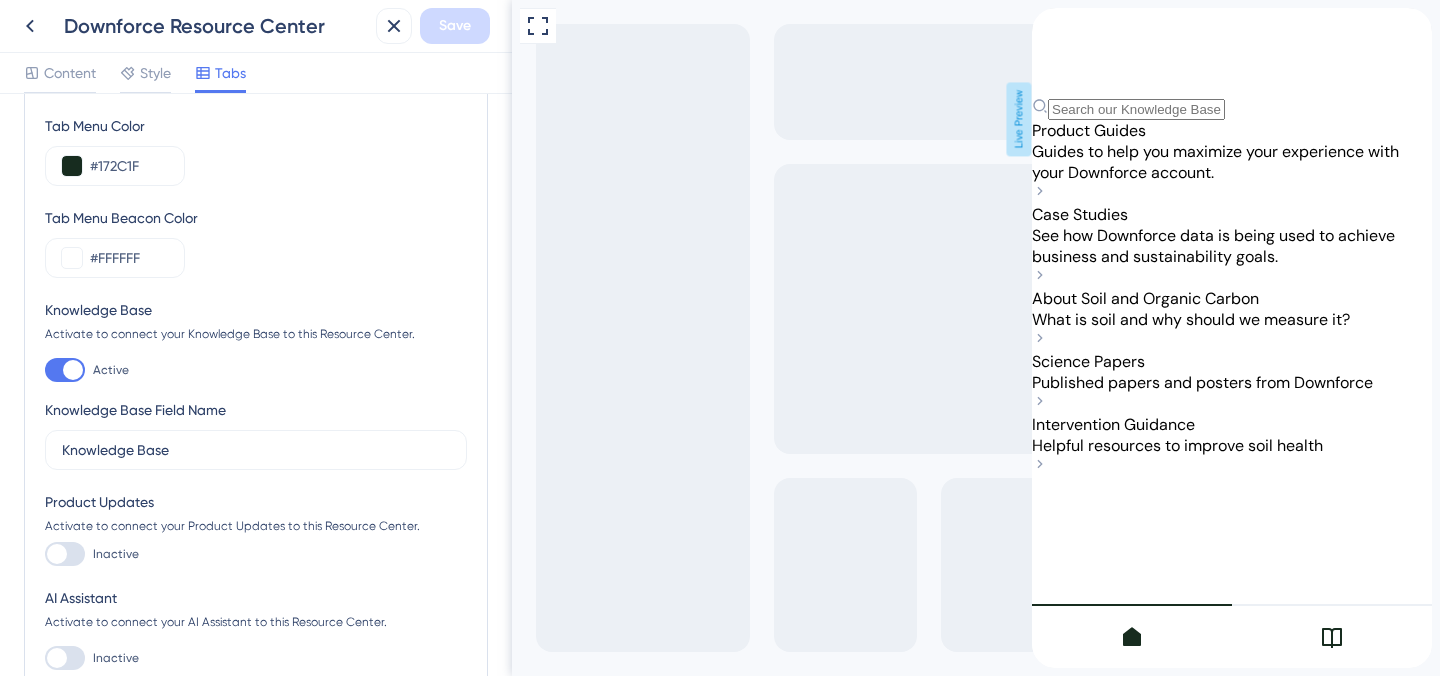 scroll, scrollTop: 0, scrollLeft: 0, axis: both 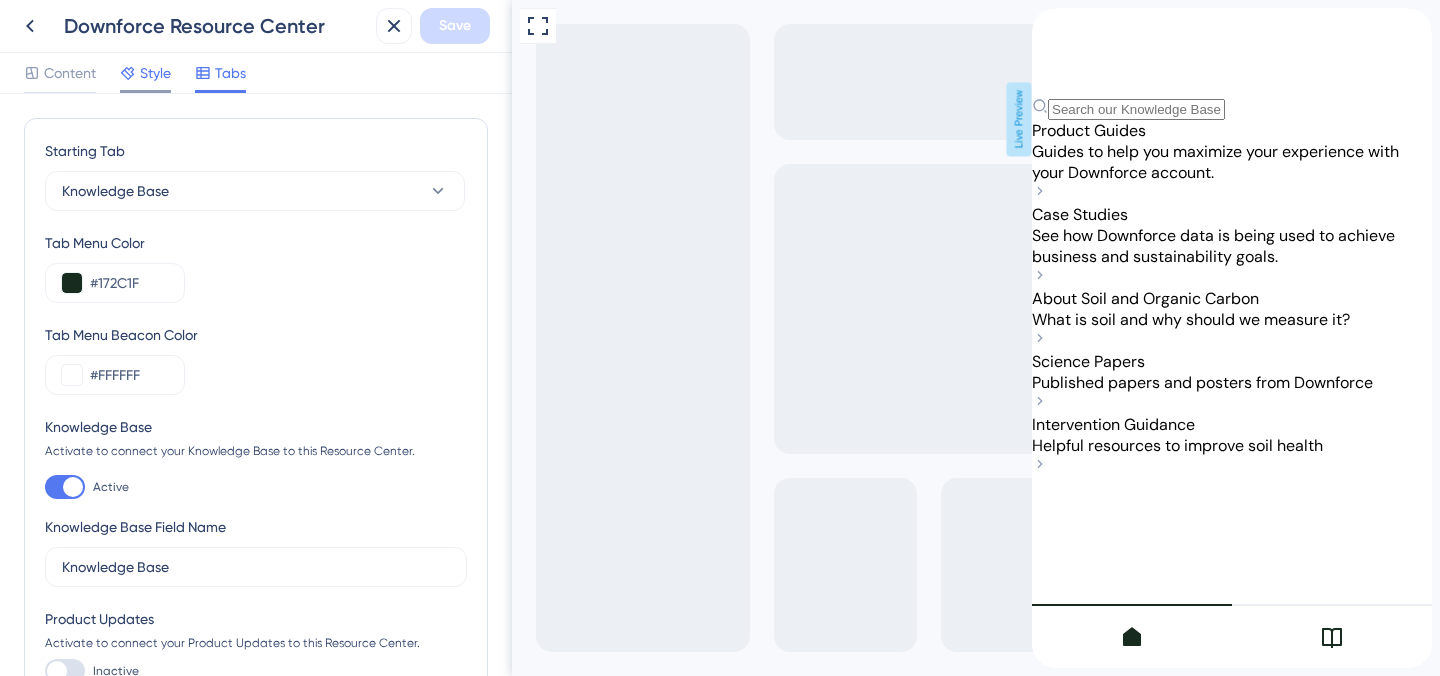 click on "Style" at bounding box center (155, 73) 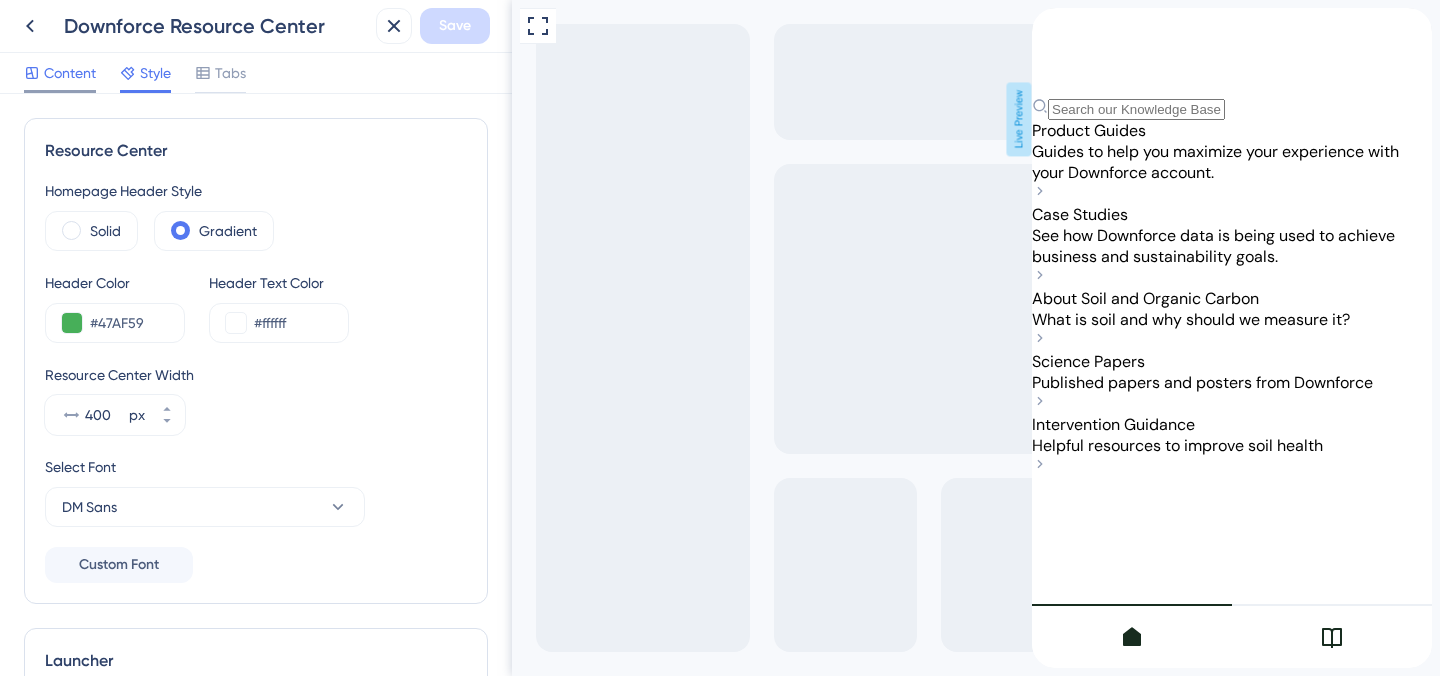 scroll, scrollTop: 0, scrollLeft: 0, axis: both 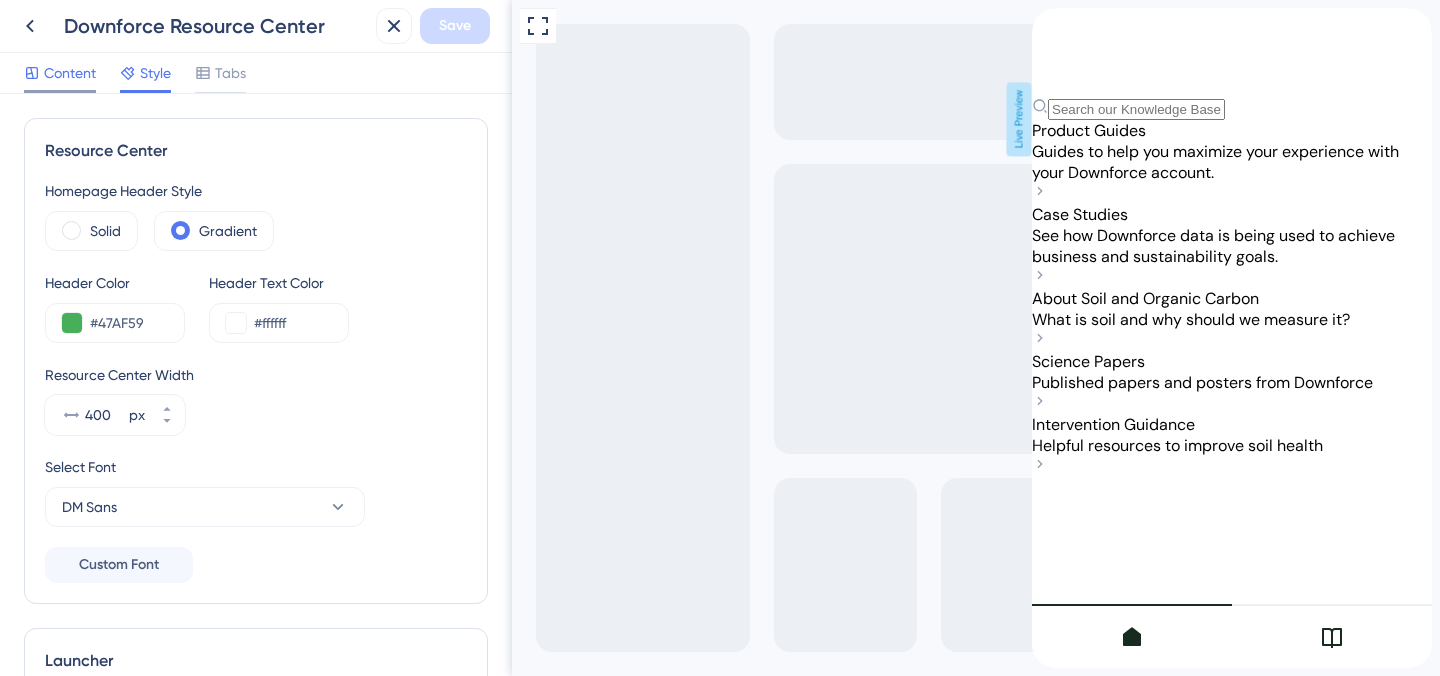 click on "Content" at bounding box center (70, 73) 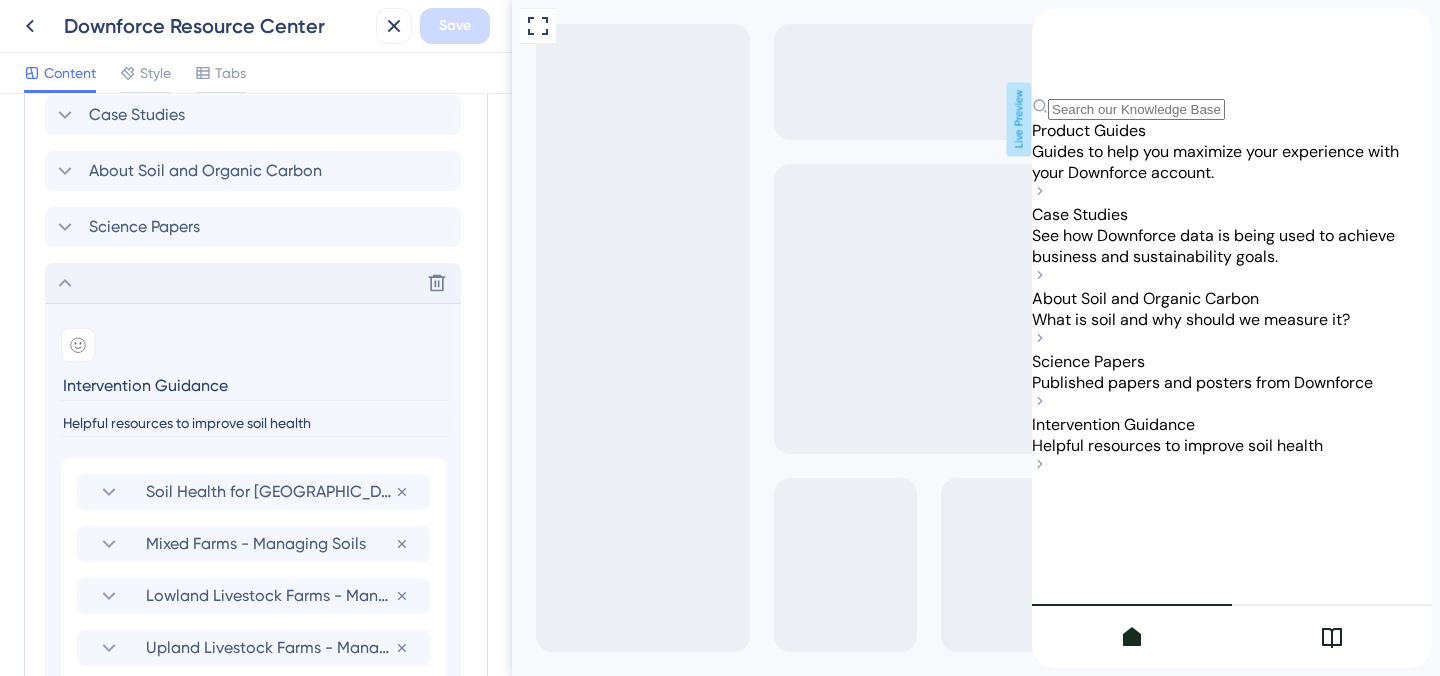 scroll, scrollTop: 0, scrollLeft: 0, axis: both 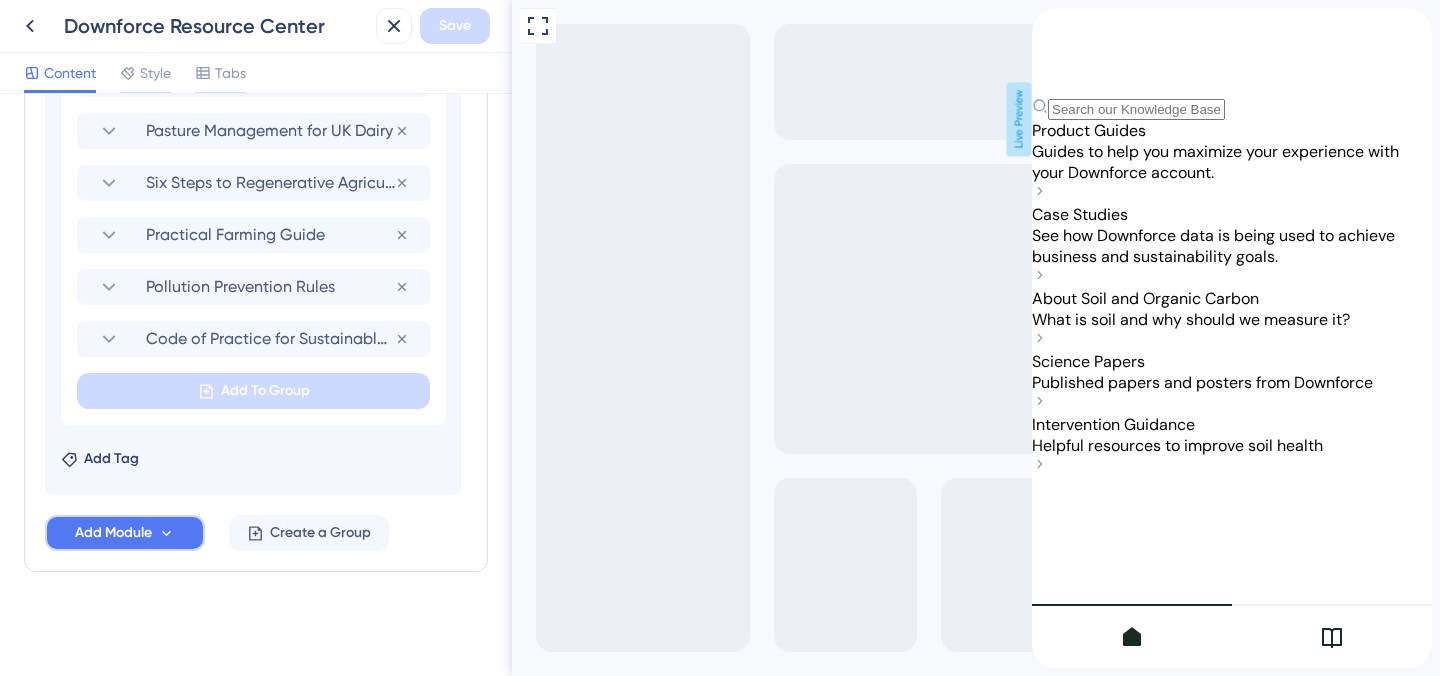 click on "Add Module" at bounding box center [125, 533] 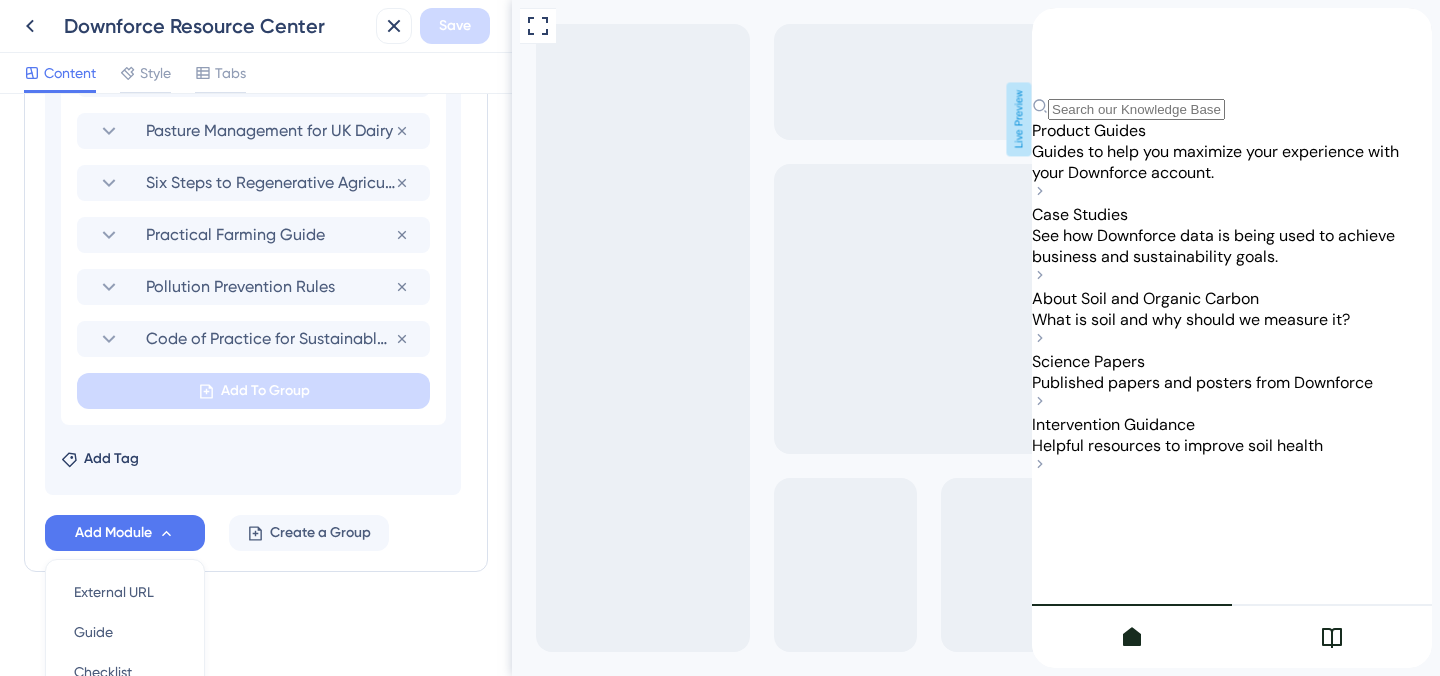 scroll, scrollTop: 1938, scrollLeft: 0, axis: vertical 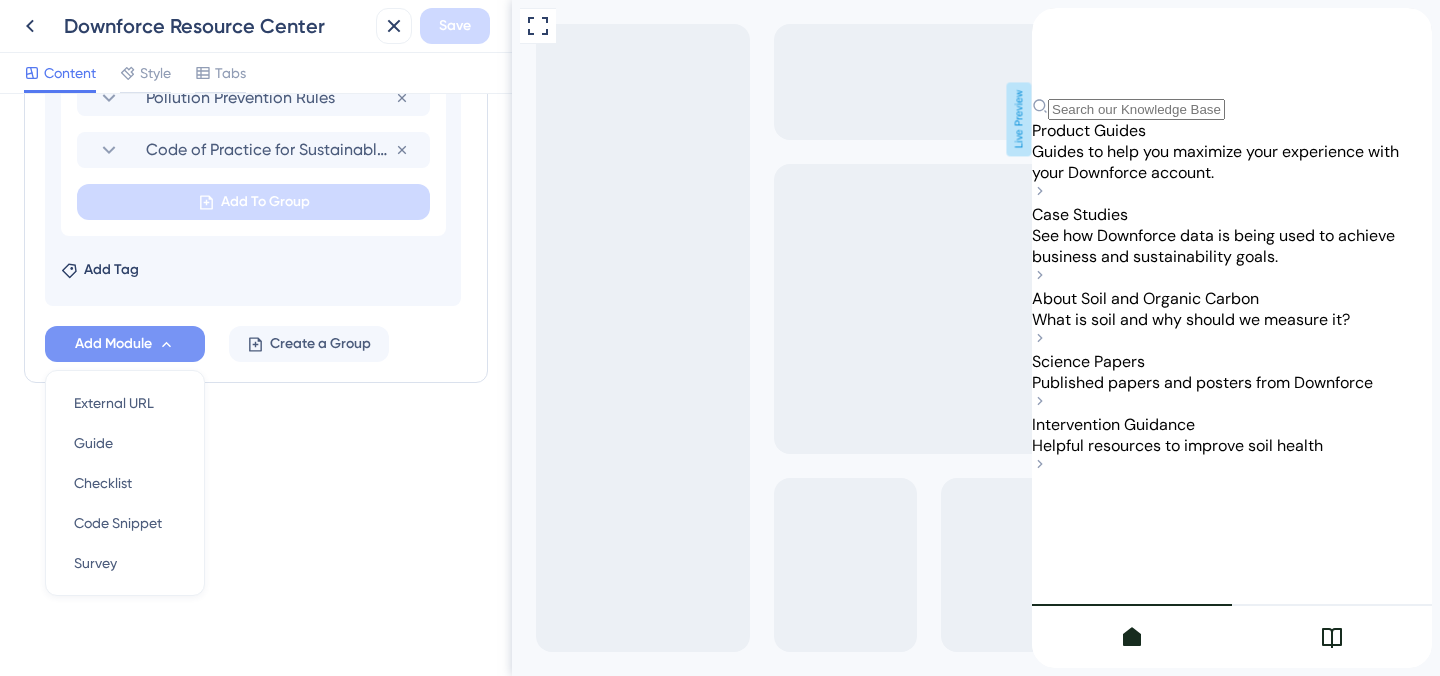 click 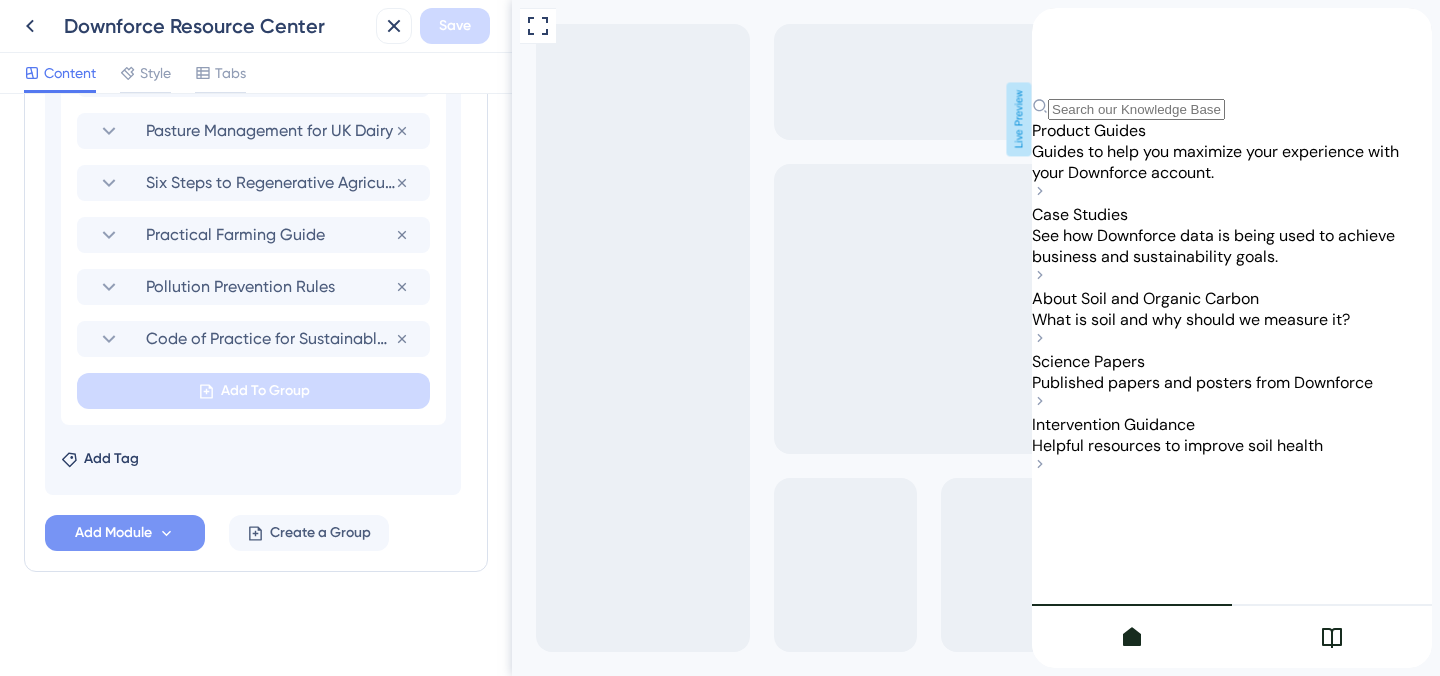 scroll, scrollTop: 1749, scrollLeft: 0, axis: vertical 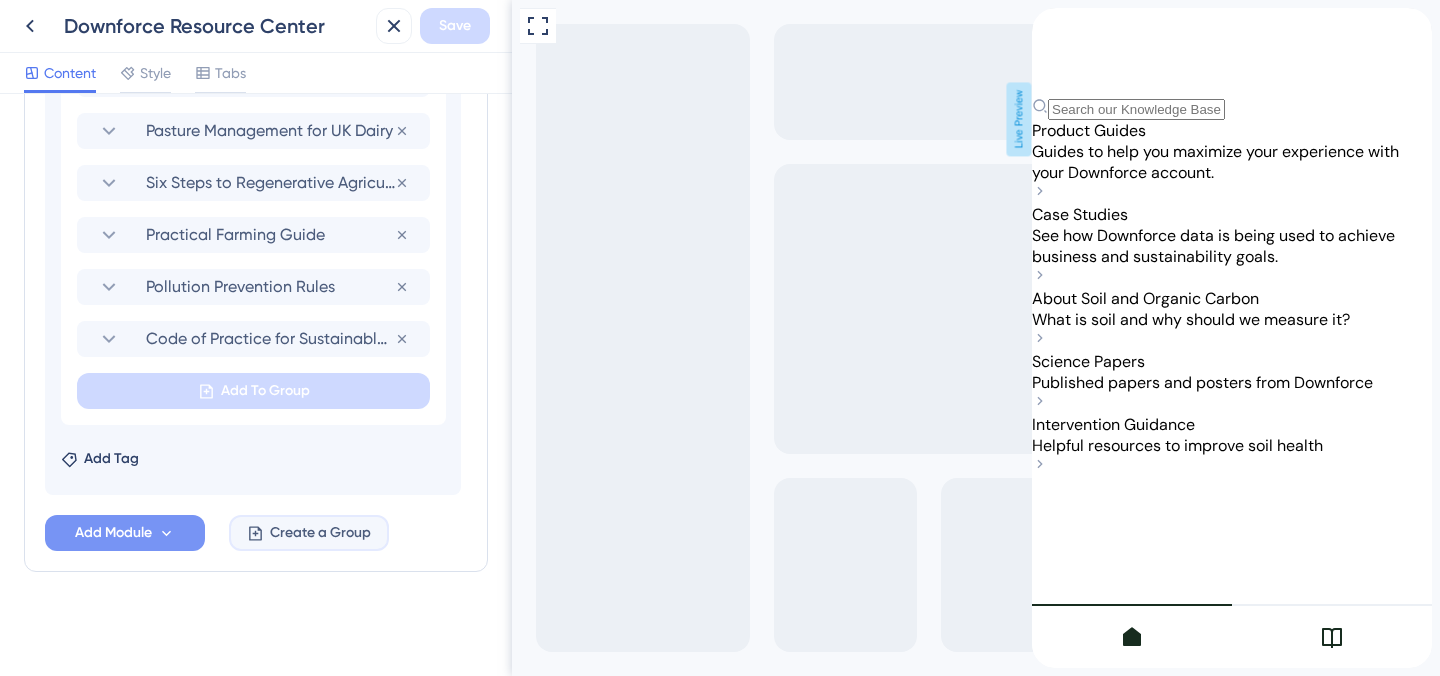 click on "Create a Group" at bounding box center [320, 533] 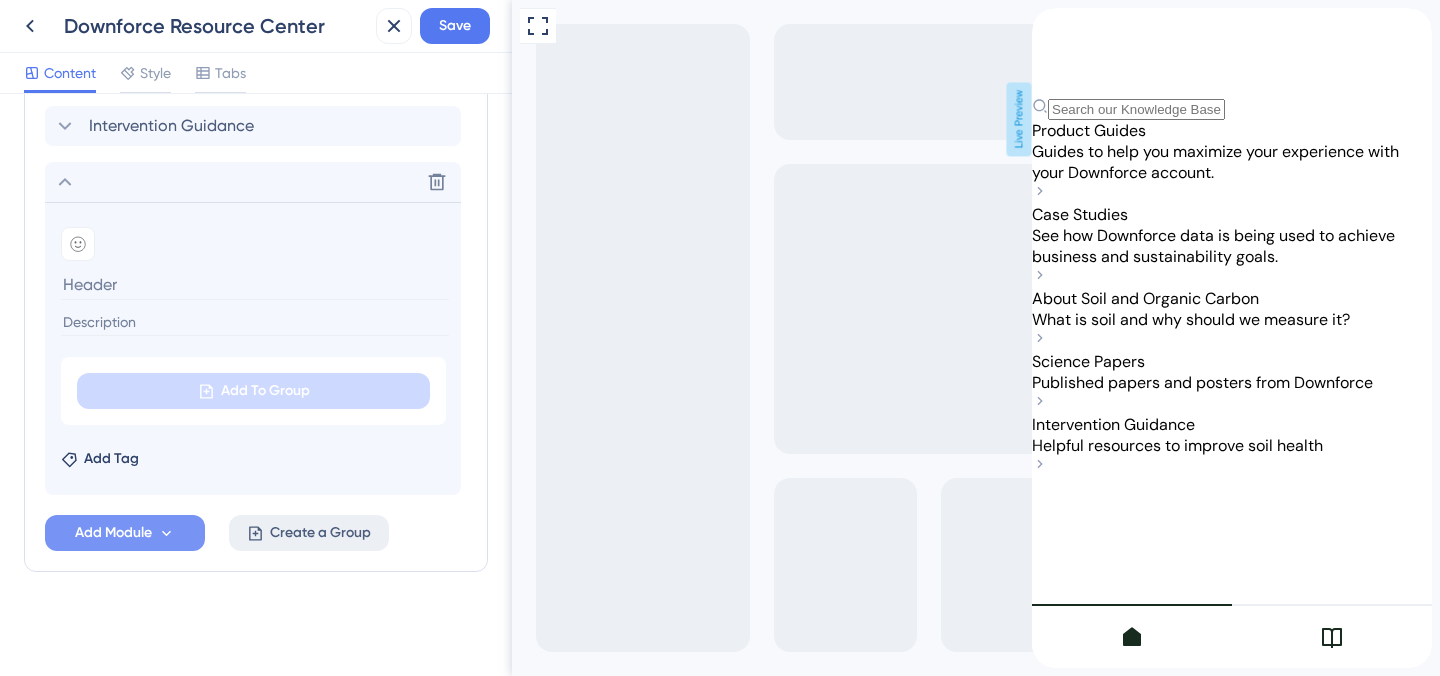 scroll, scrollTop: 1233, scrollLeft: 0, axis: vertical 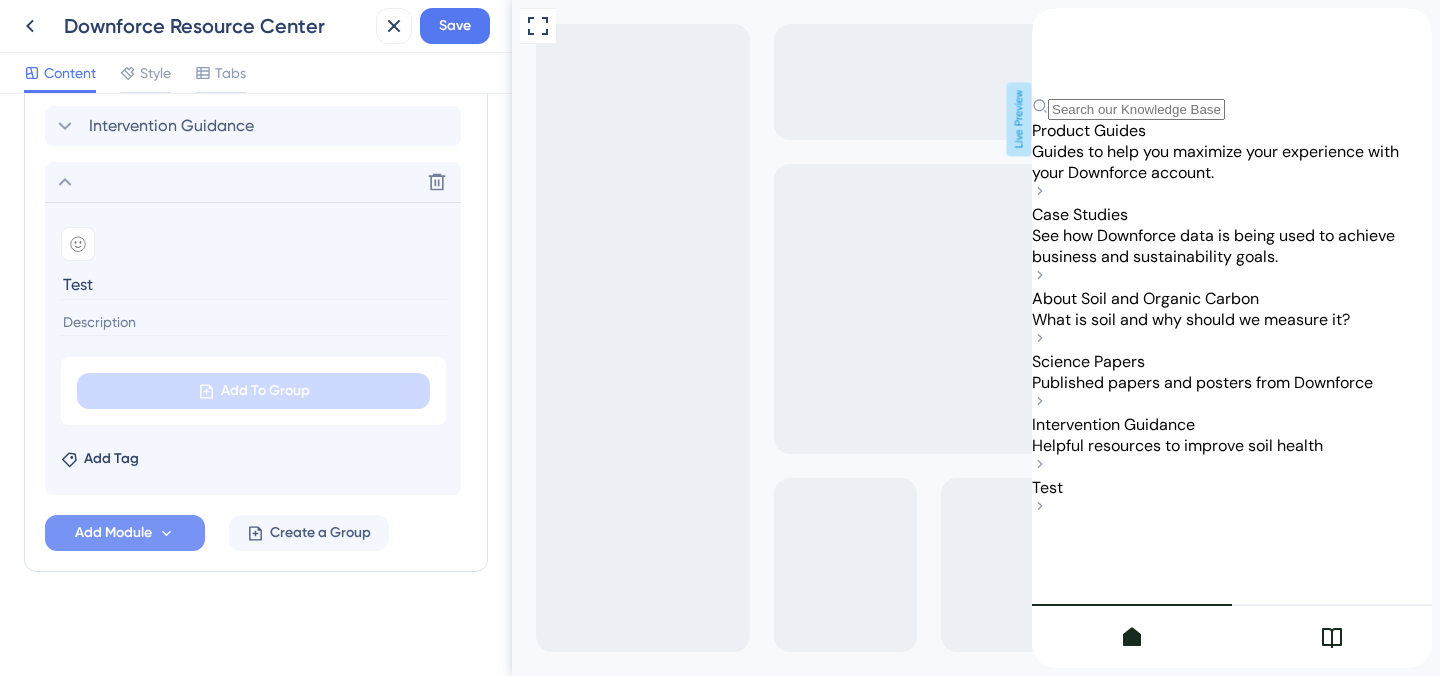 type on "Test" 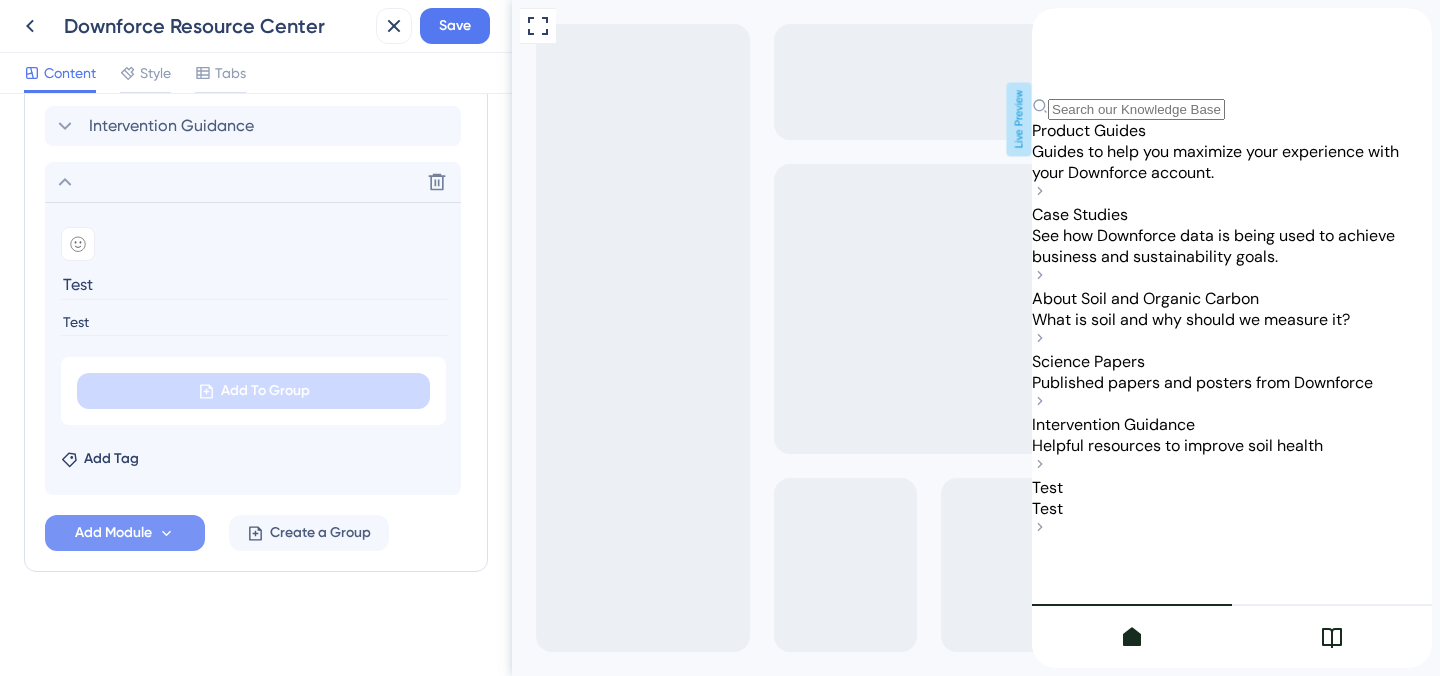 type on "Test" 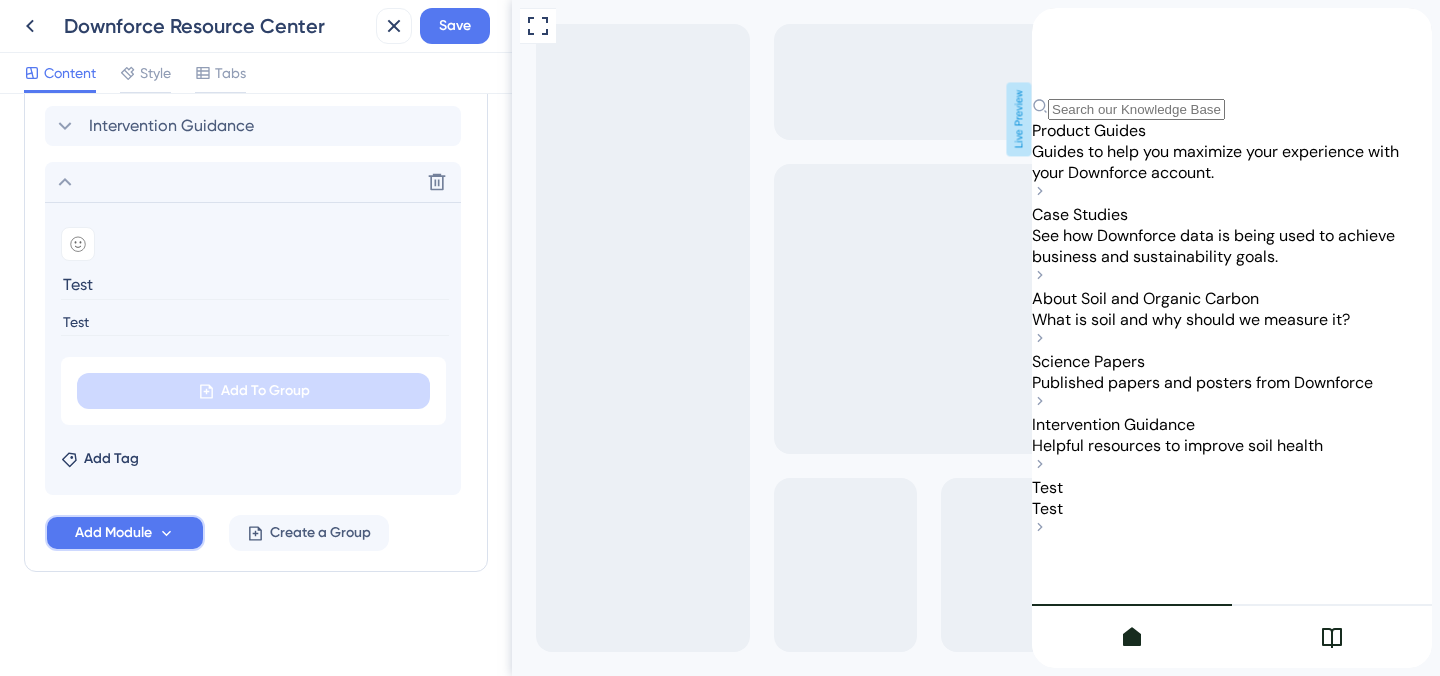 click 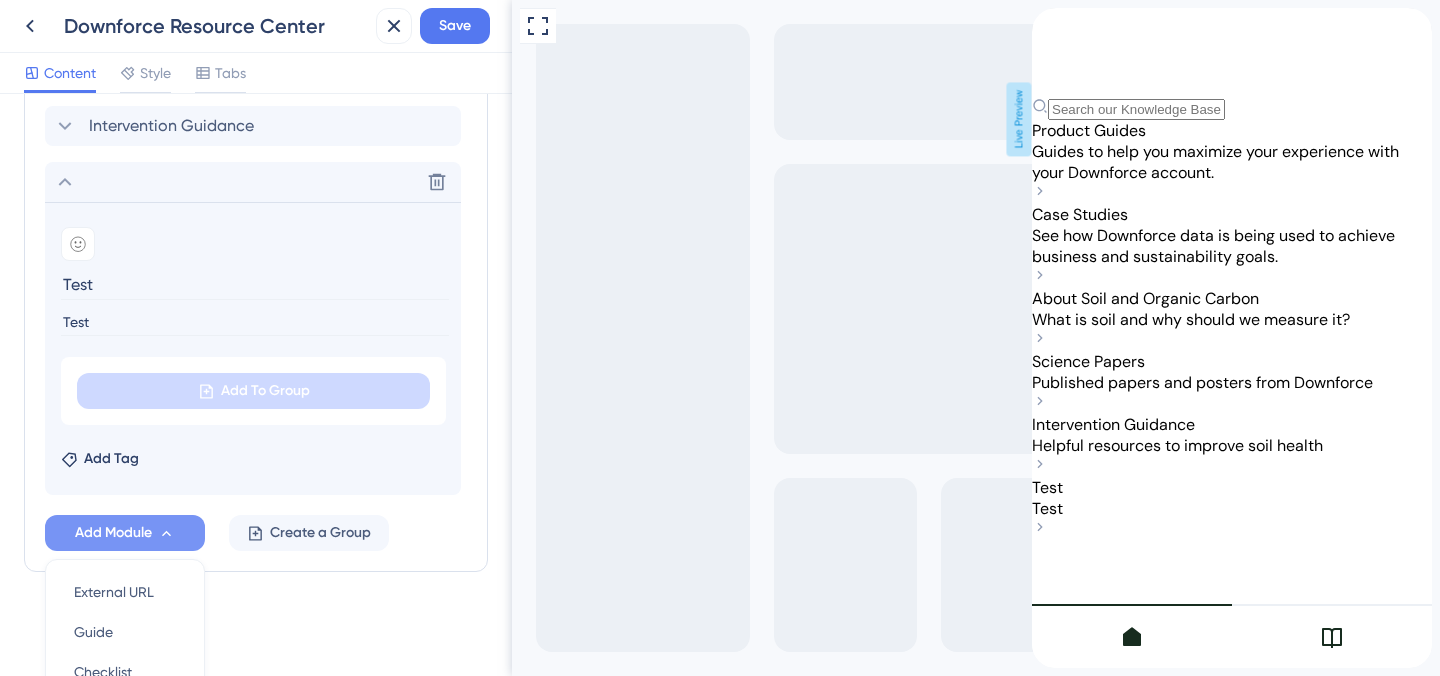 scroll, scrollTop: 1422, scrollLeft: 0, axis: vertical 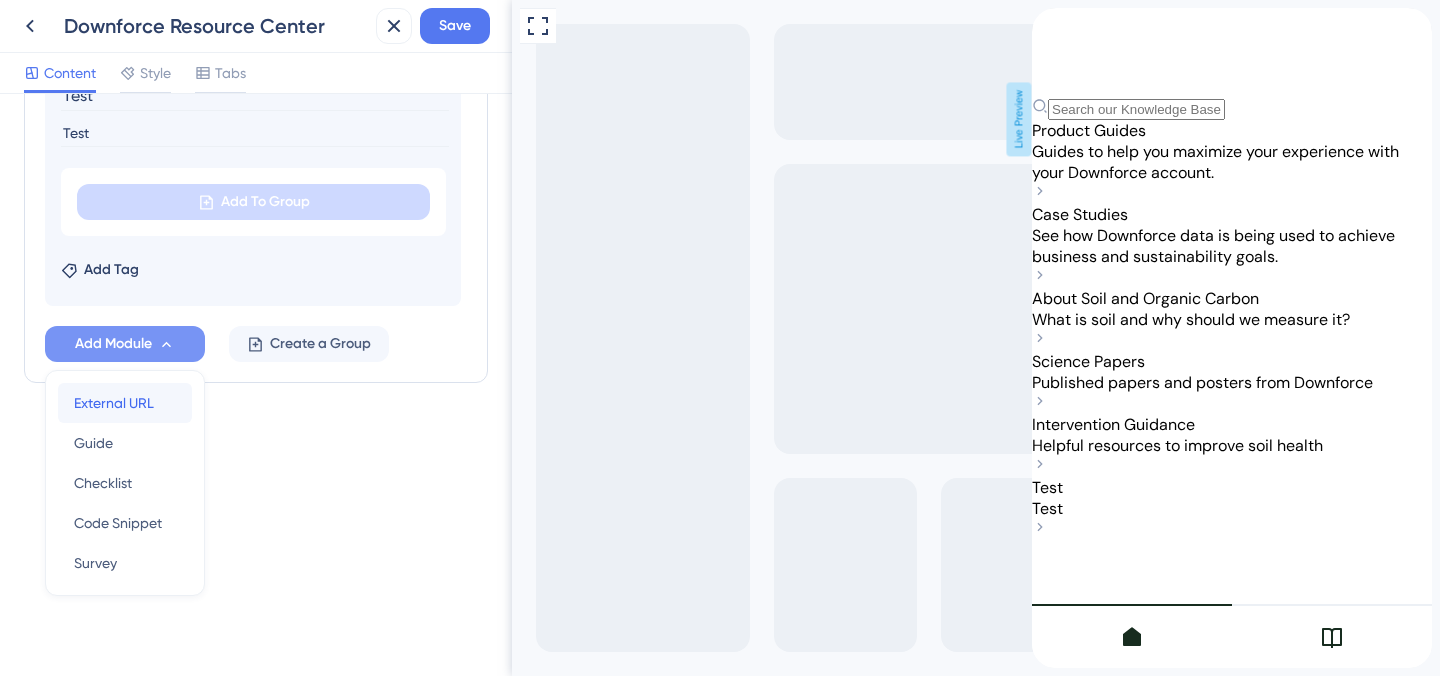 click on "External URL" at bounding box center [114, 403] 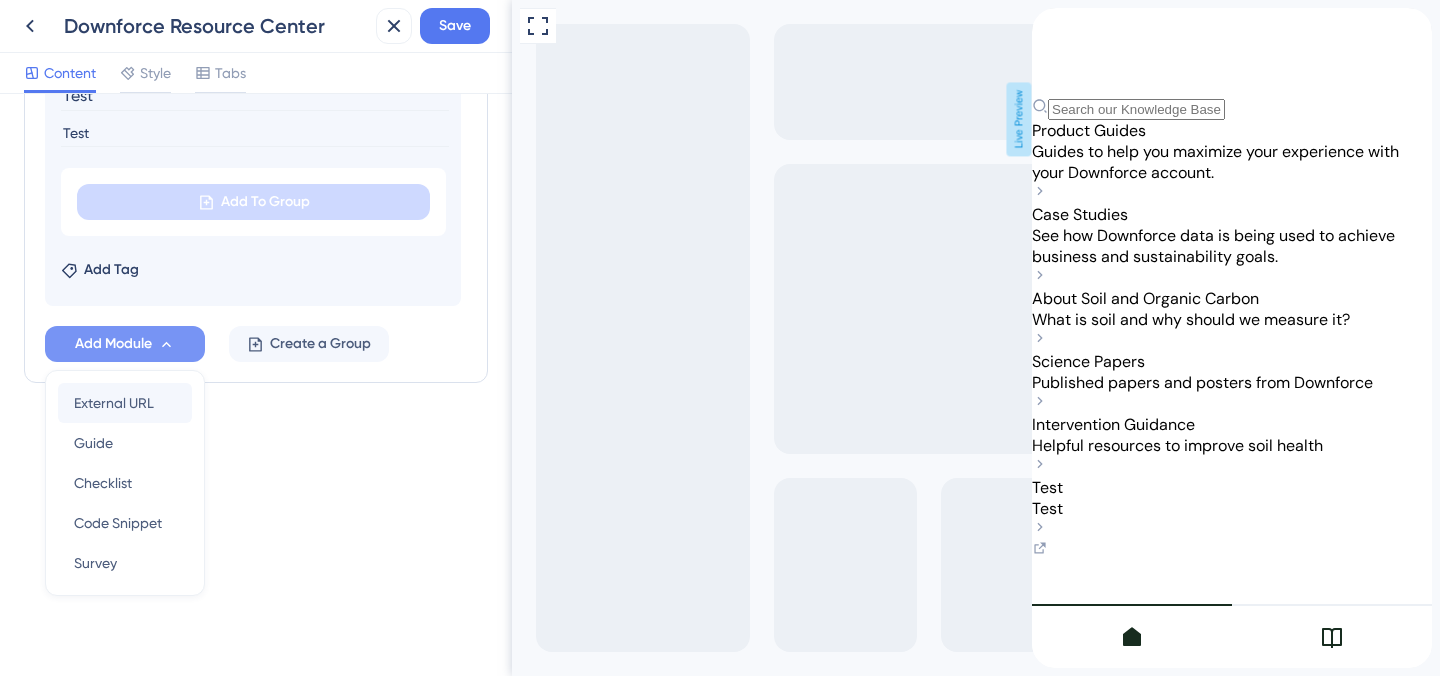 scroll, scrollTop: 1401, scrollLeft: 0, axis: vertical 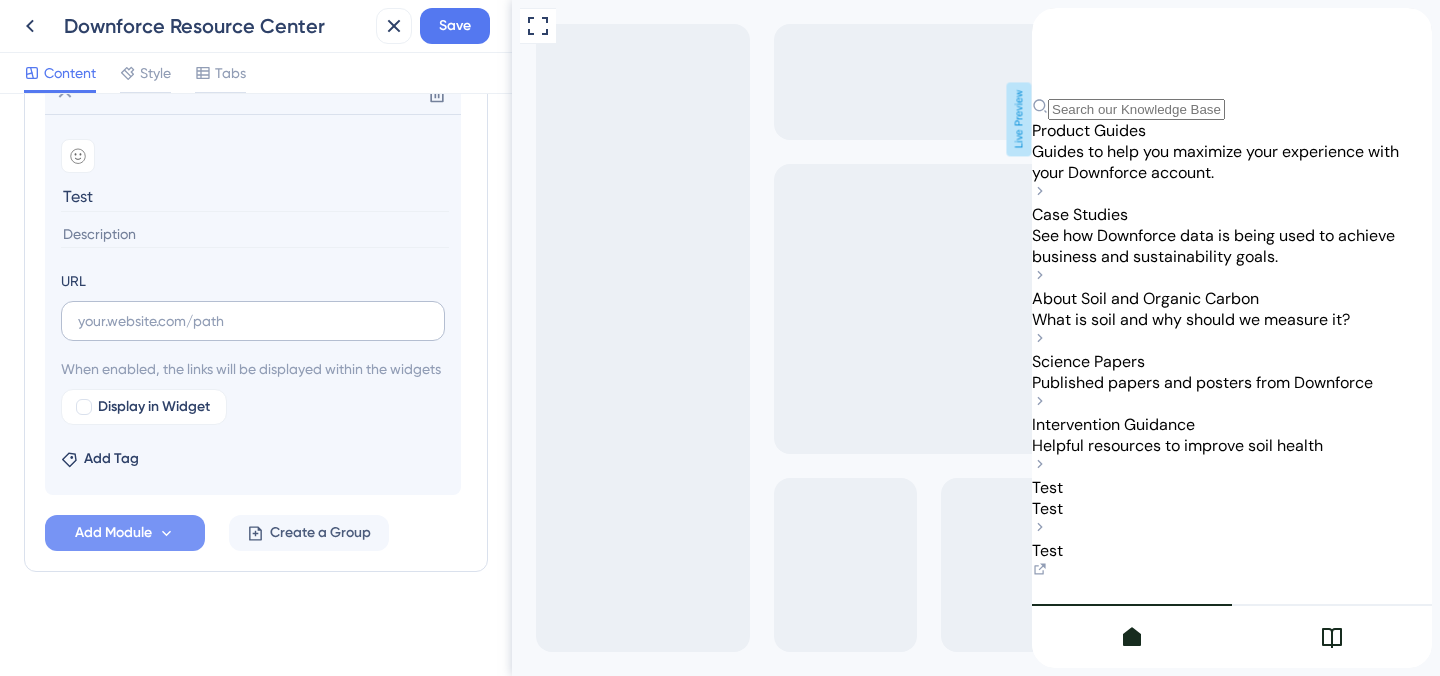 type on "Test" 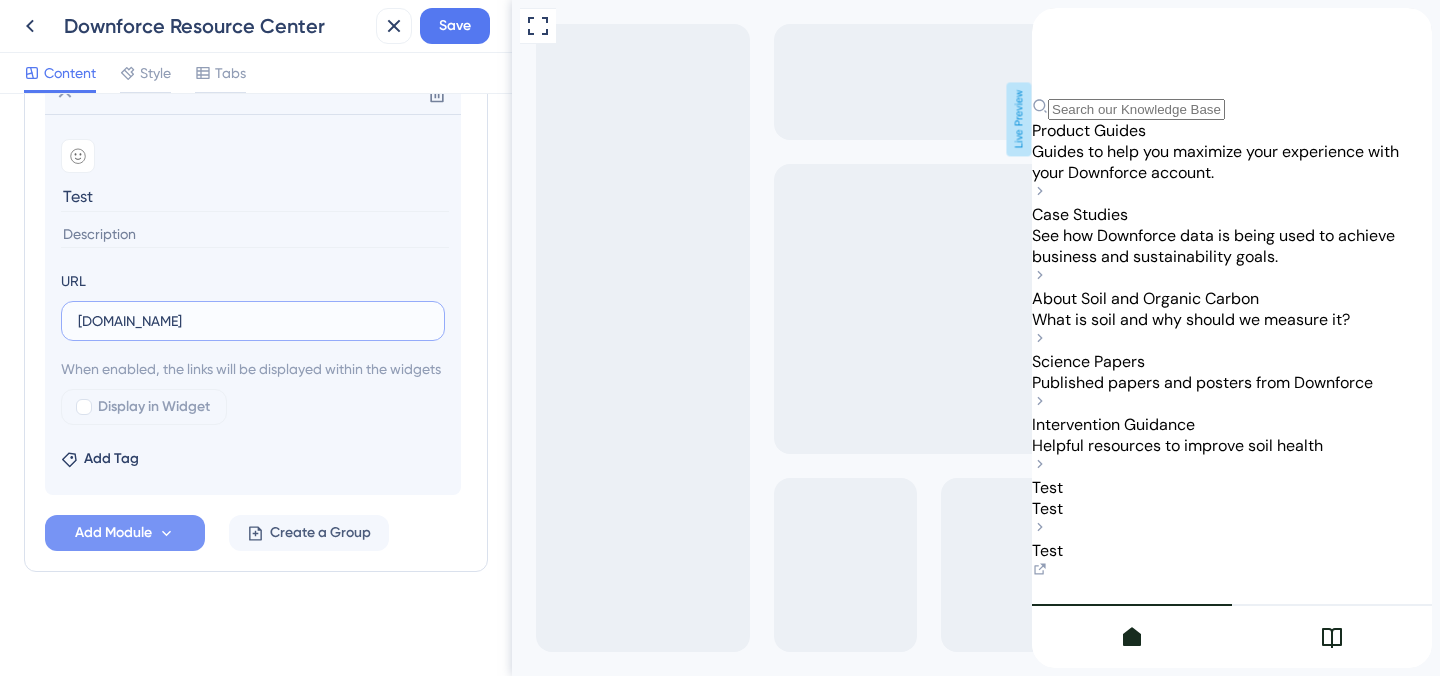 type on "[DOMAIN_NAME]" 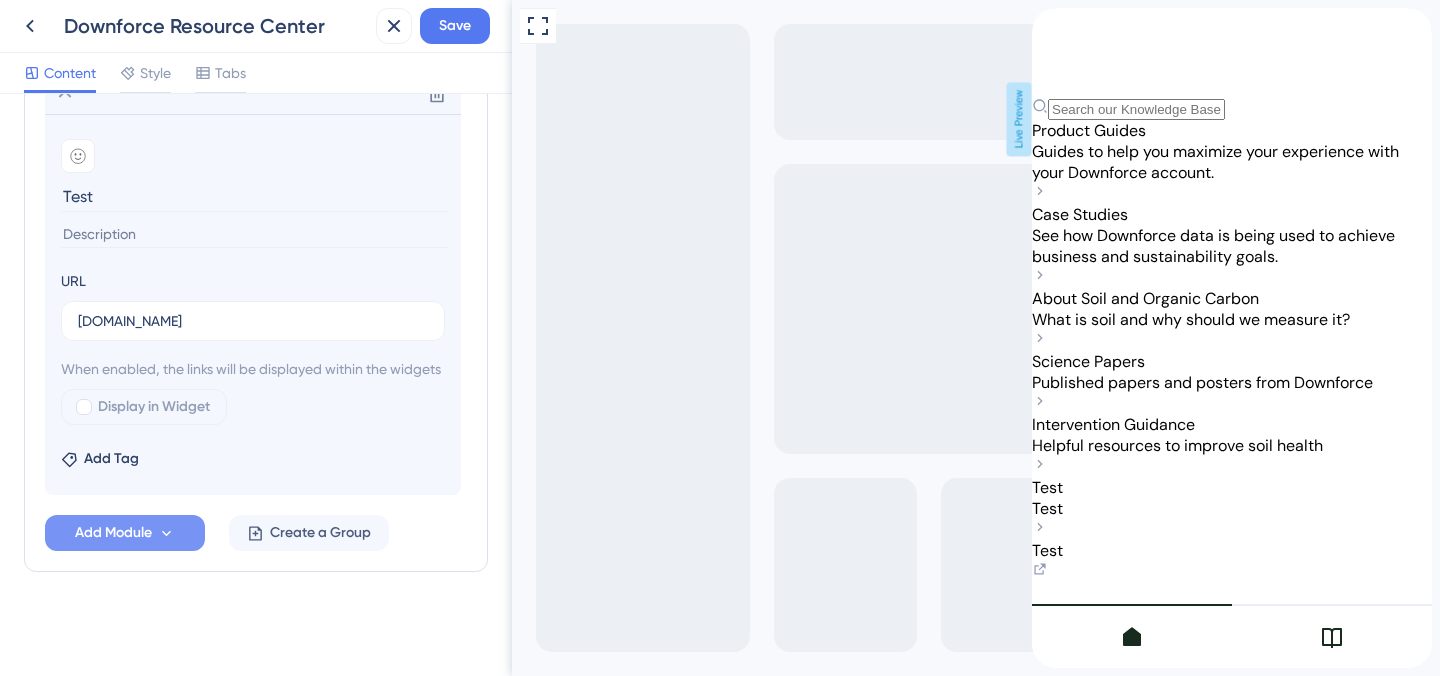 click on "Resource Center Header Title Downforce Resource Center 3 Downforce Resource Center Subtitle What can we help you with? 10 Search Function Search Bar Search Bar Placeholder Search our Knowledge Base... No Search Result Message No matching results... Open in New Tab Message Open in a new tab 3 Bring search results from a Knowledge Base Connect with UserGuiding Domain [URL][DOMAIN_NAME] Search Language English (Default) Modules Add a module to create your resource center.  Learn More. Product Guides Case Studies About Soil and Organic Carbon Science Papers Intervention Guidance Test Delete Add emoji Test URL [DOMAIN_NAME] When enabled, the links will be displayed within the widgets Display in Widget Add Tag Add Module Create a Group" at bounding box center [256, 385] 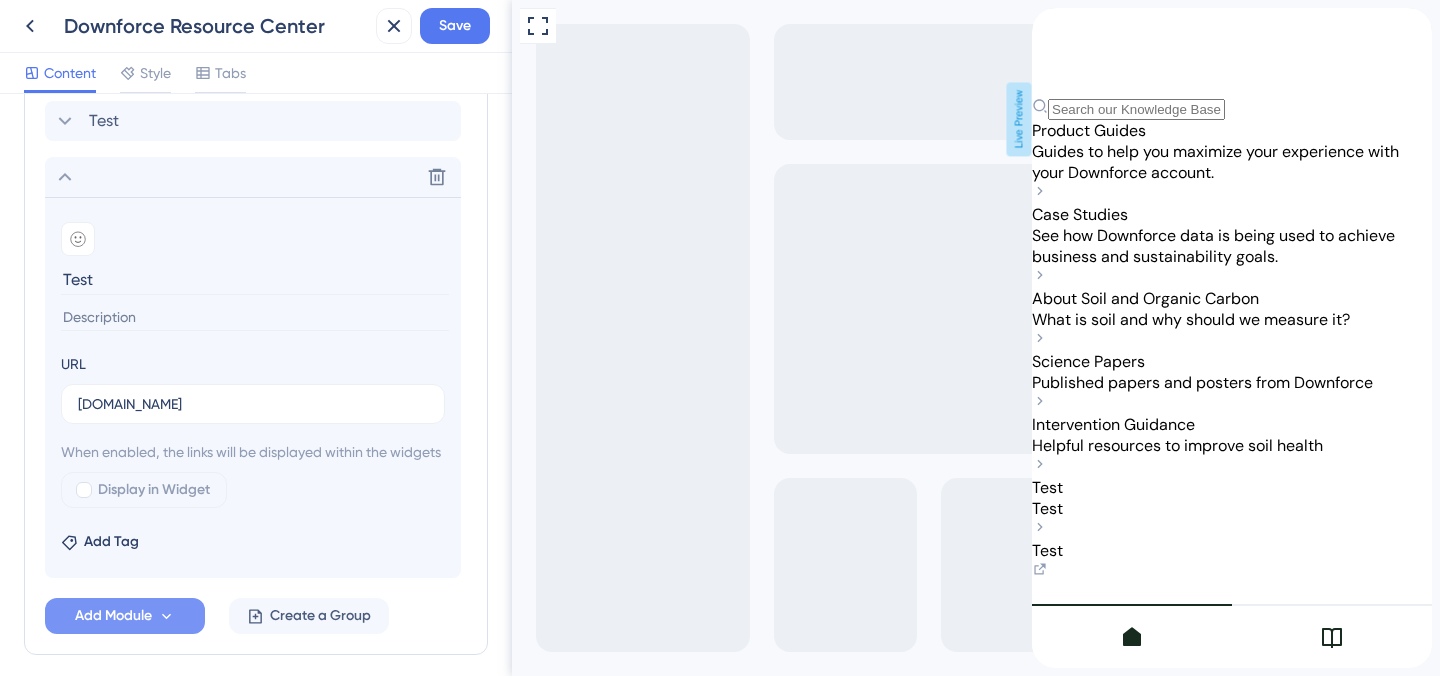 scroll, scrollTop: 1293, scrollLeft: 0, axis: vertical 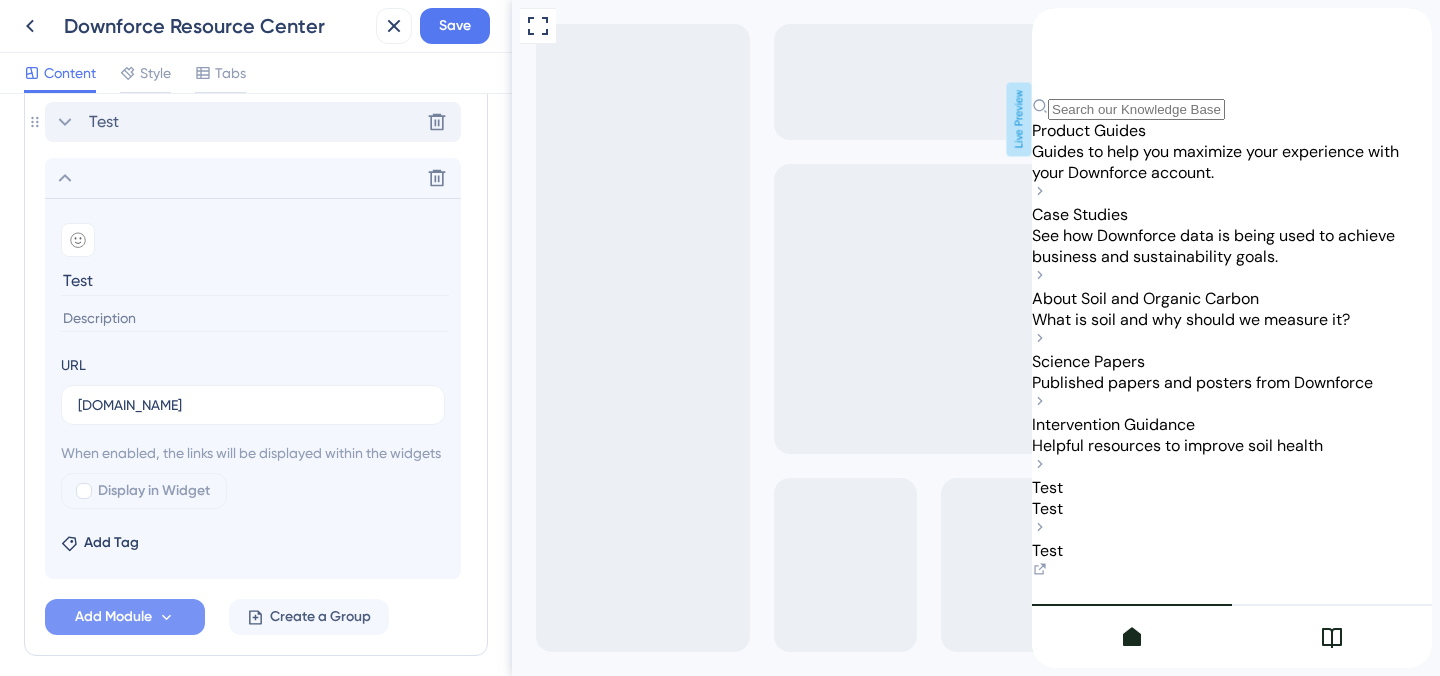 click 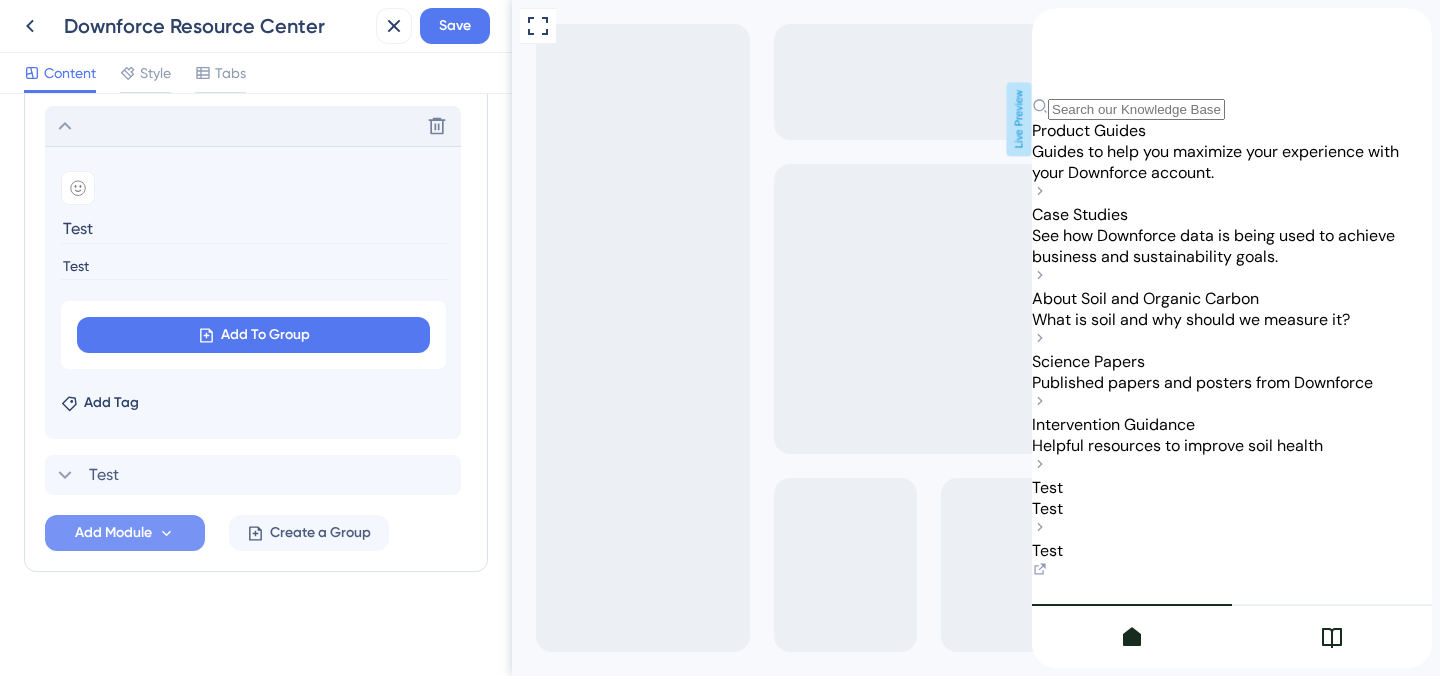 scroll, scrollTop: 1289, scrollLeft: 0, axis: vertical 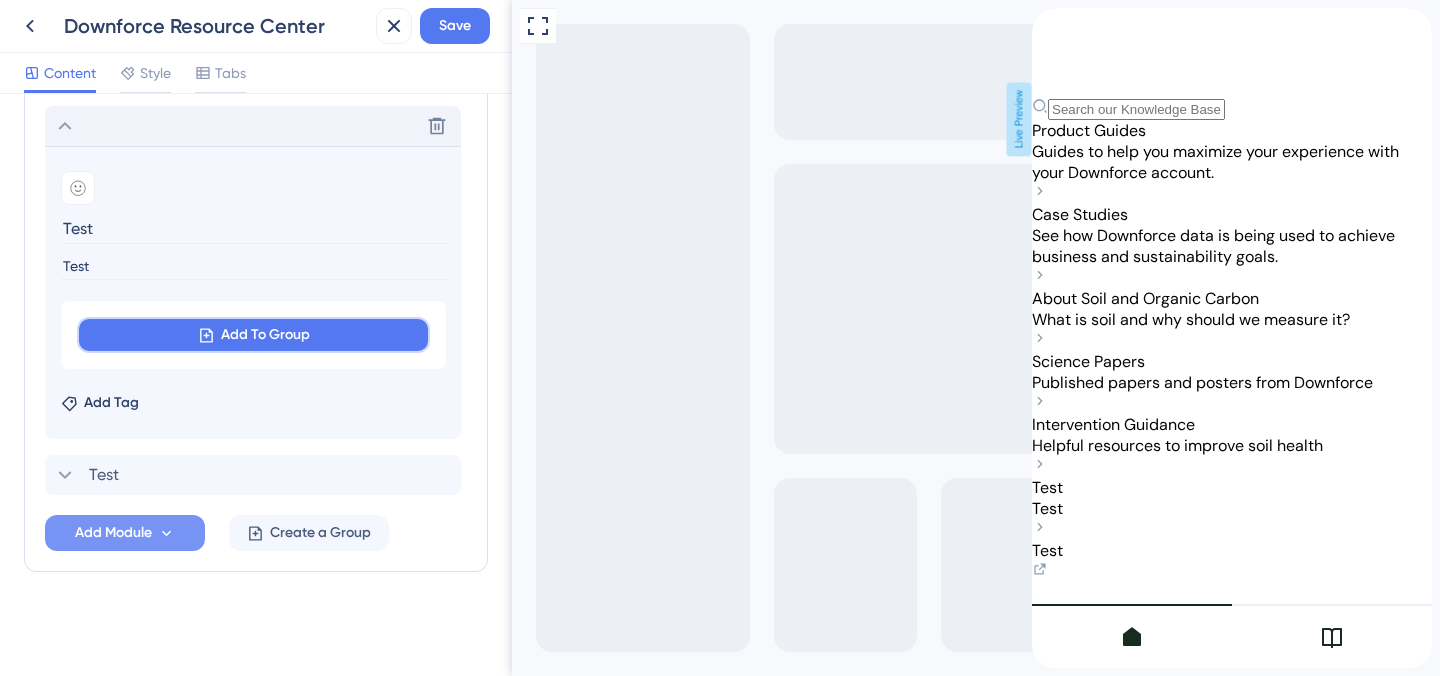 click on "Add To Group" at bounding box center [265, 335] 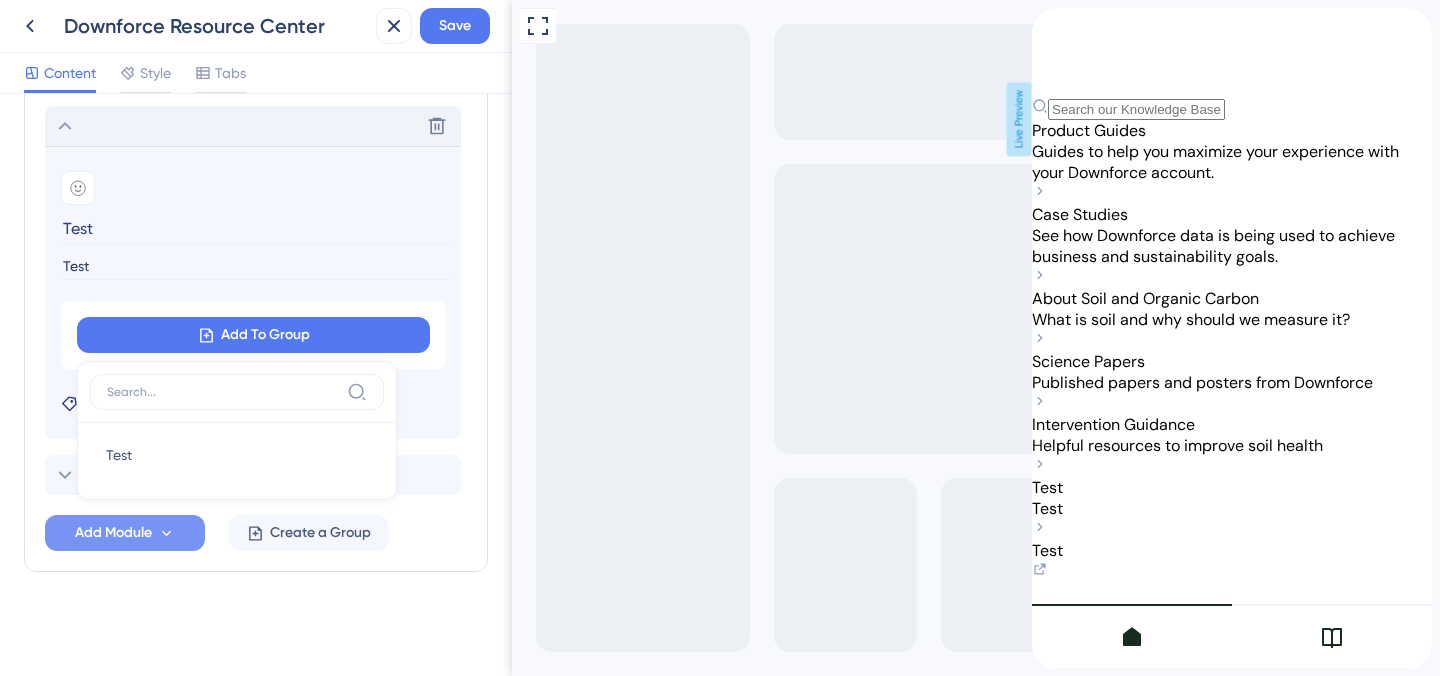 click on "Resource Center Header Title Downforce Resource Center 3 Downforce Resource Center Subtitle What can we help you with? 10 Search Function Search Bar Search Bar Placeholder Search our Knowledge Base... No Search Result Message No matching results... Open in New Tab Message Open in a new tab 3 Bring search results from a Knowledge Base Connect with UserGuiding Domain [URL][DOMAIN_NAME] Search Language English (Default) Modules Add a module to create your resource center.  Learn More. Product Guides Case Studies About Soil and Organic Carbon Science Papers Intervention Guidance Delete Add emoji Test Test Add To Group Test Test Add Tag Test Add Module Create a Group" at bounding box center (256, 385) 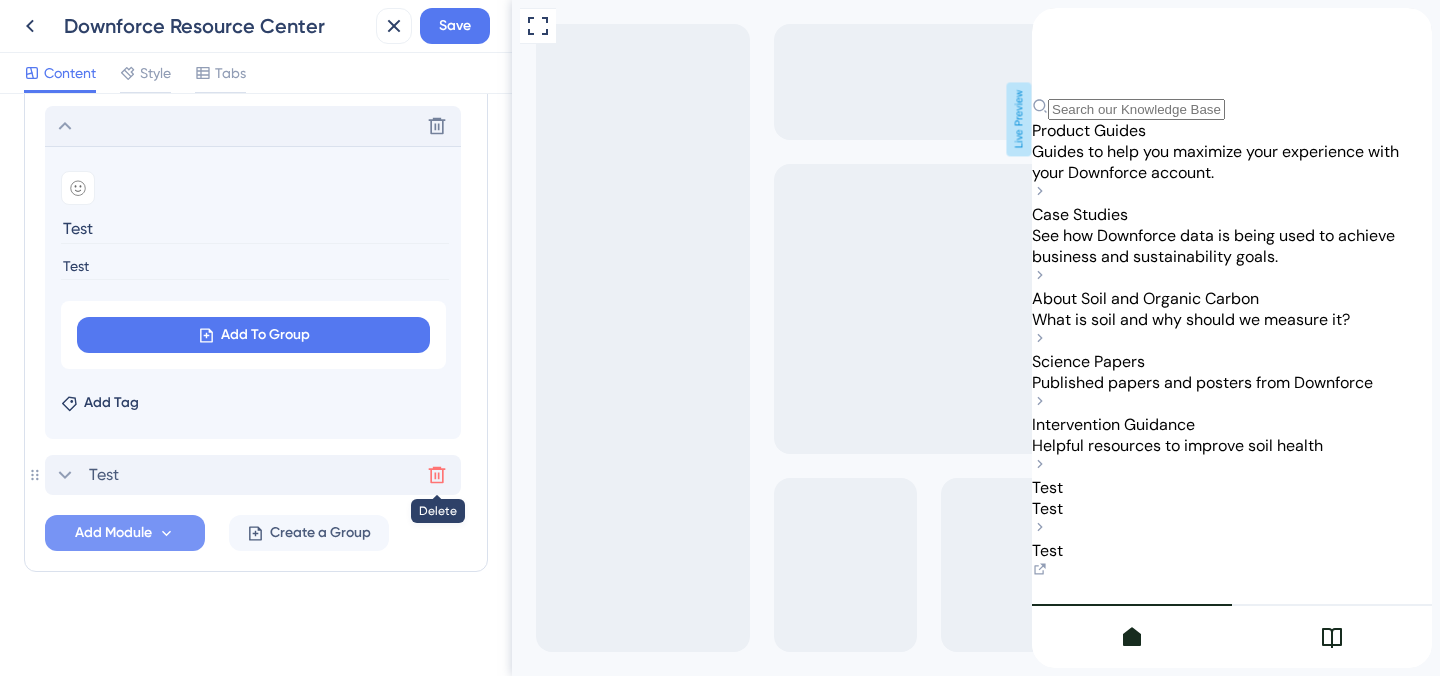 click 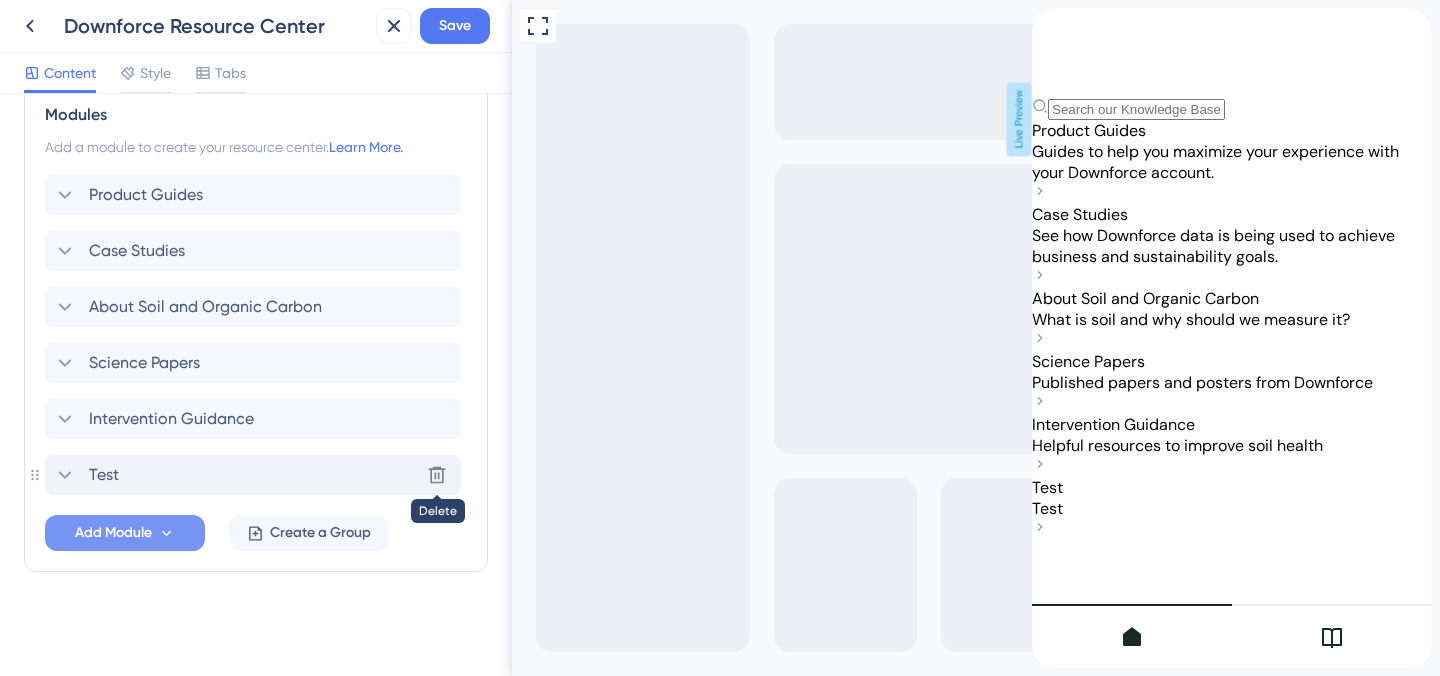 scroll, scrollTop: 940, scrollLeft: 0, axis: vertical 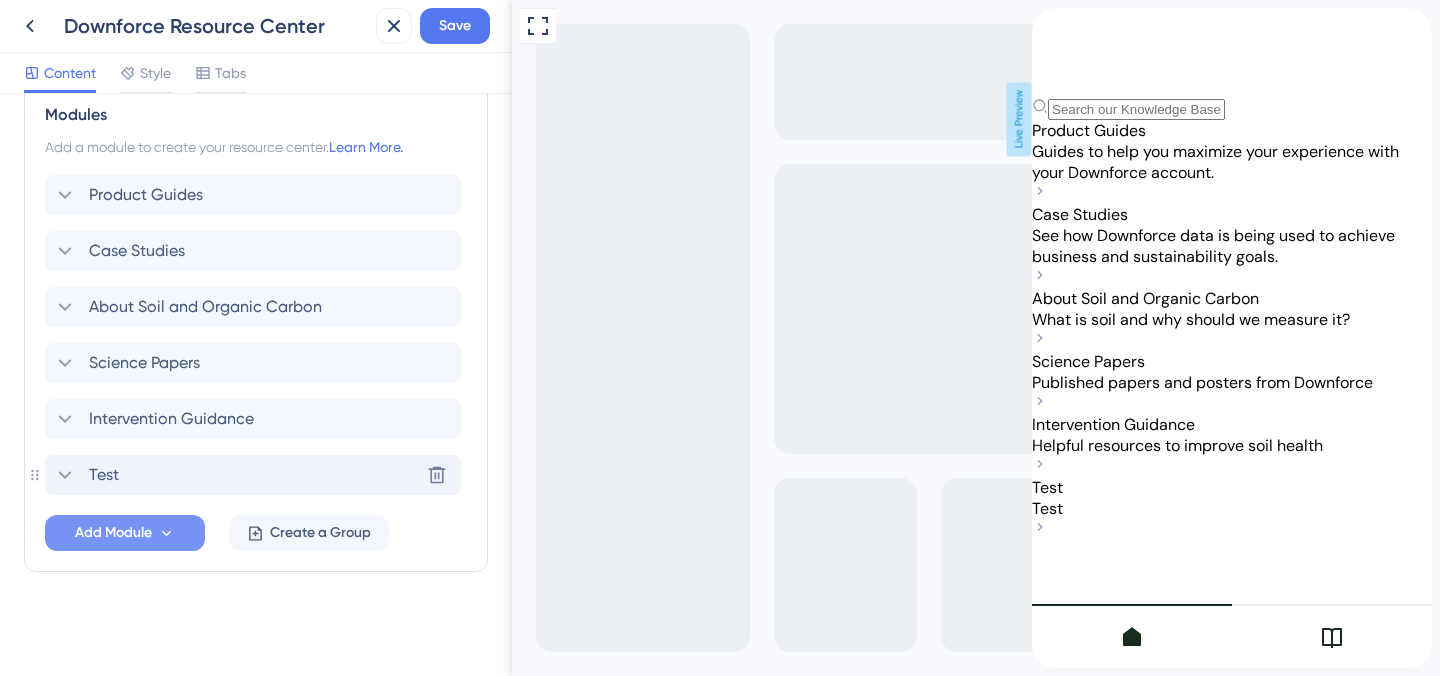 click on "Test Delete" at bounding box center [253, 475] 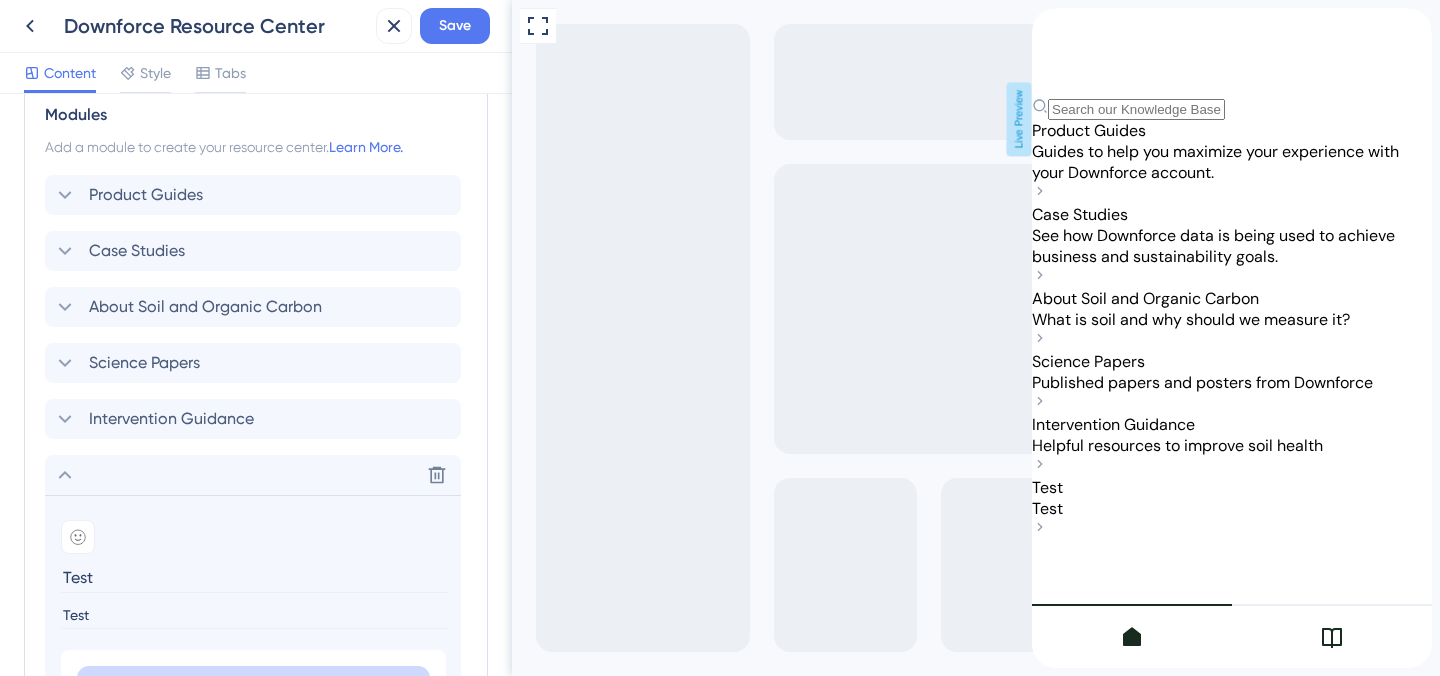 scroll, scrollTop: 1233, scrollLeft: 0, axis: vertical 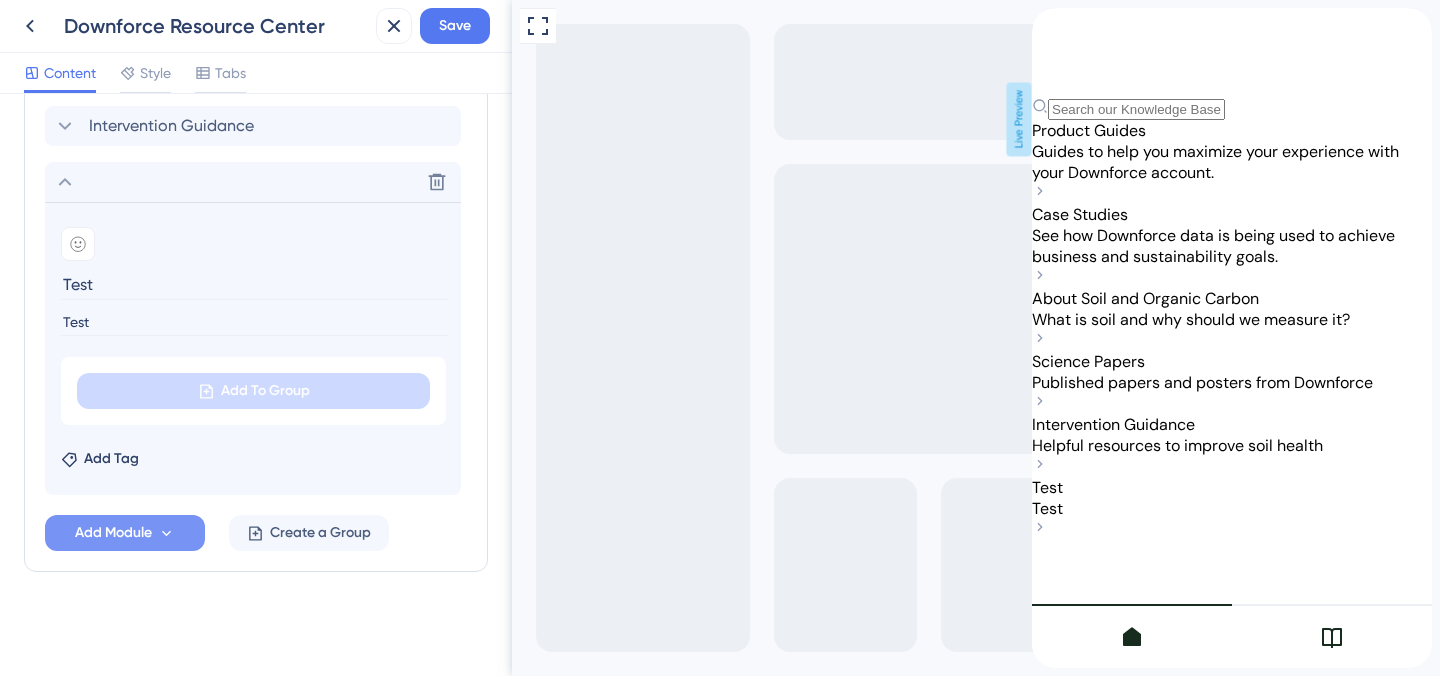 click on "Intervention Guidance" at bounding box center (1113, 424) 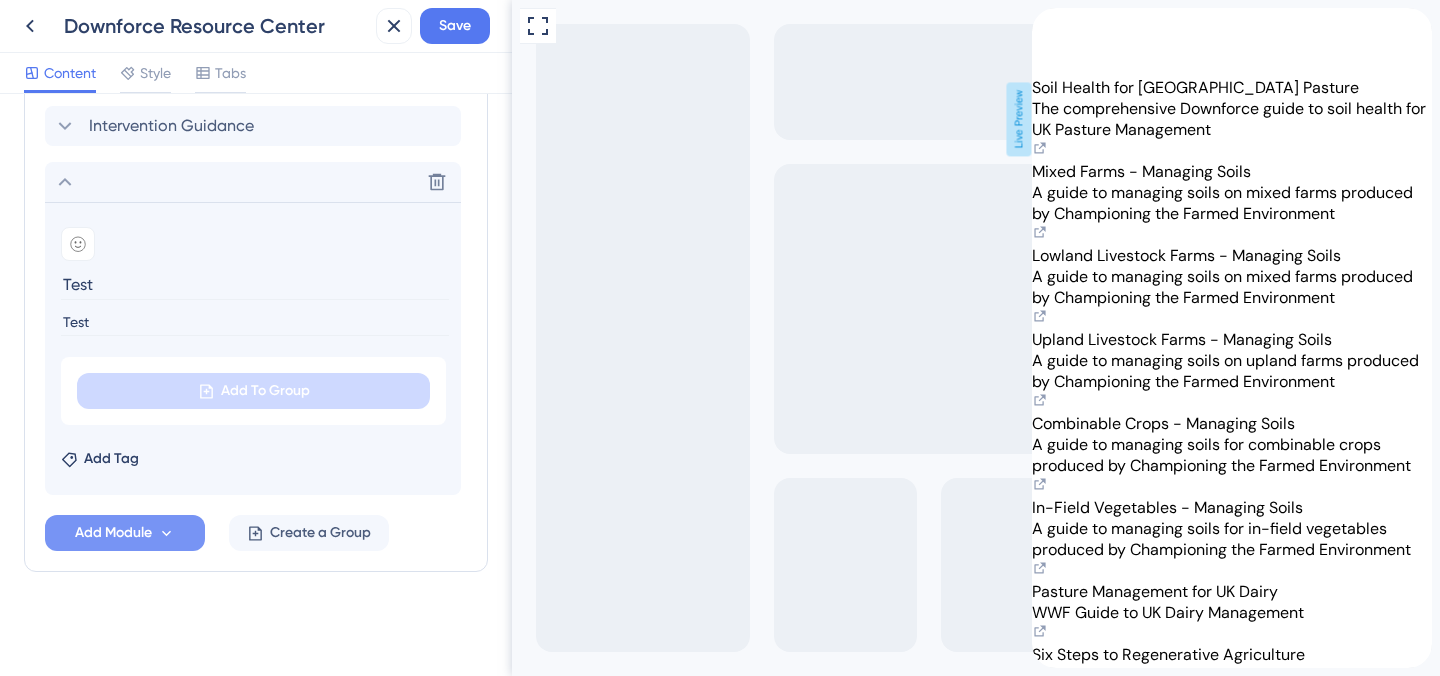 scroll, scrollTop: 0, scrollLeft: 0, axis: both 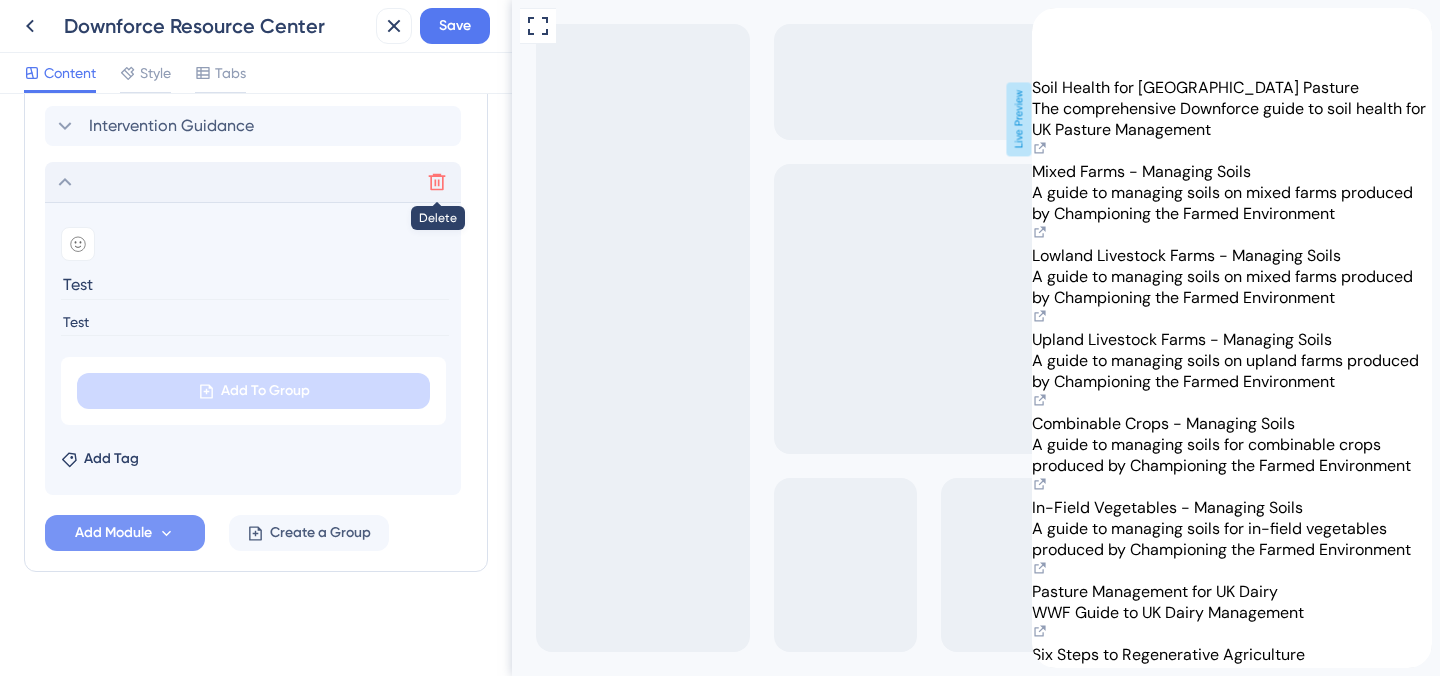 click 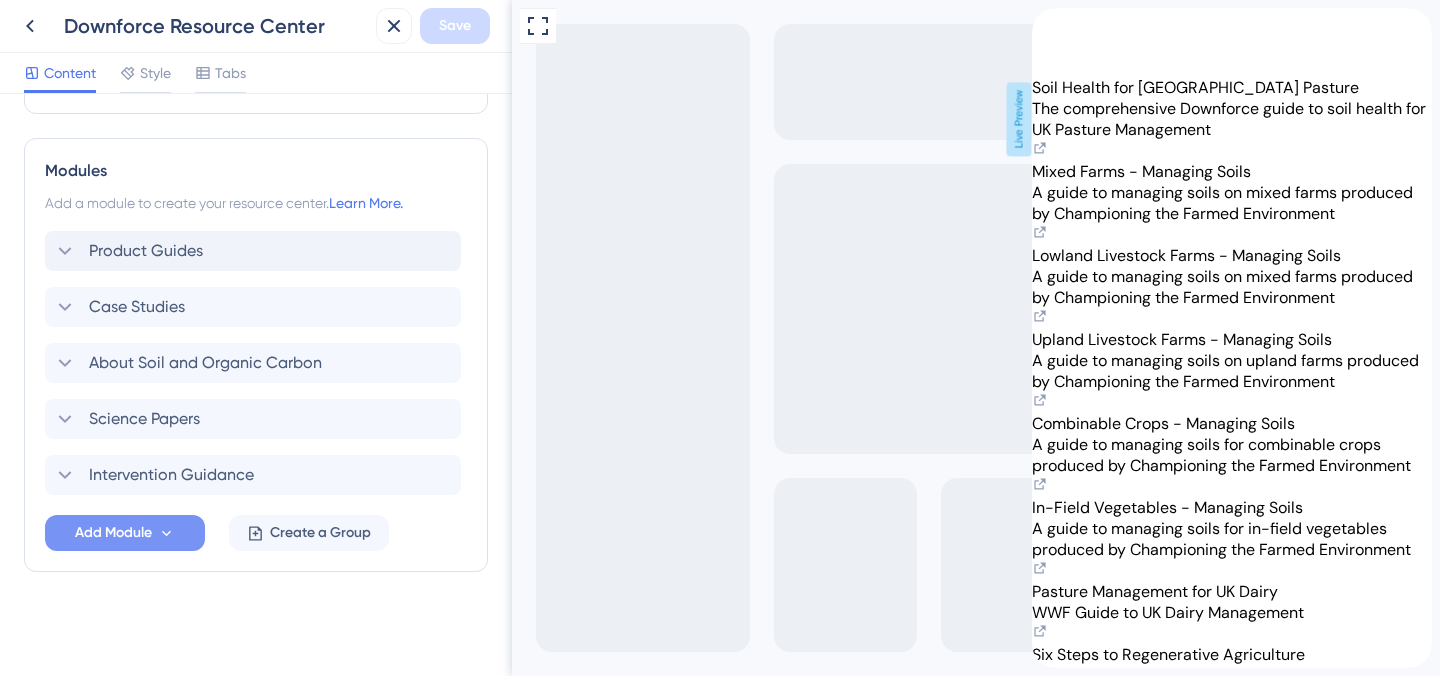 scroll, scrollTop: 884, scrollLeft: 0, axis: vertical 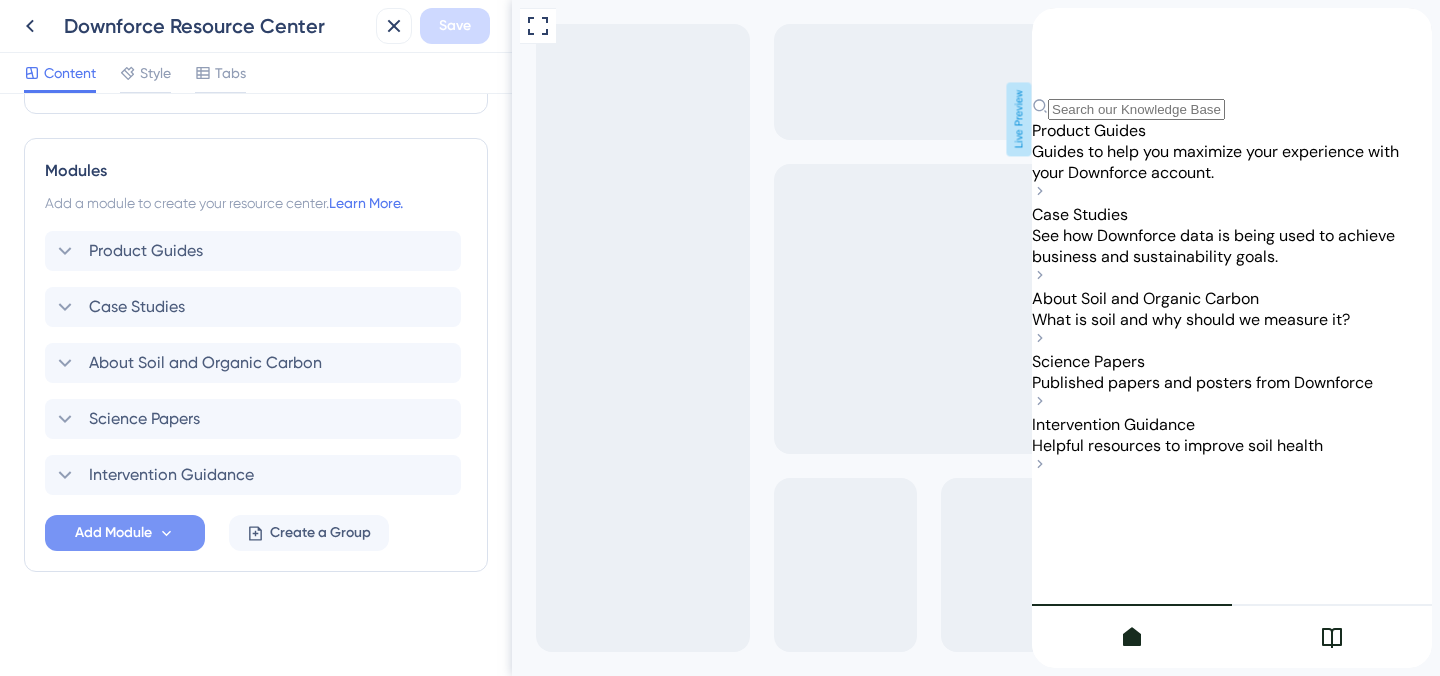click on "Science Papers Published papers and posters from Downforce" at bounding box center (1232, 372) 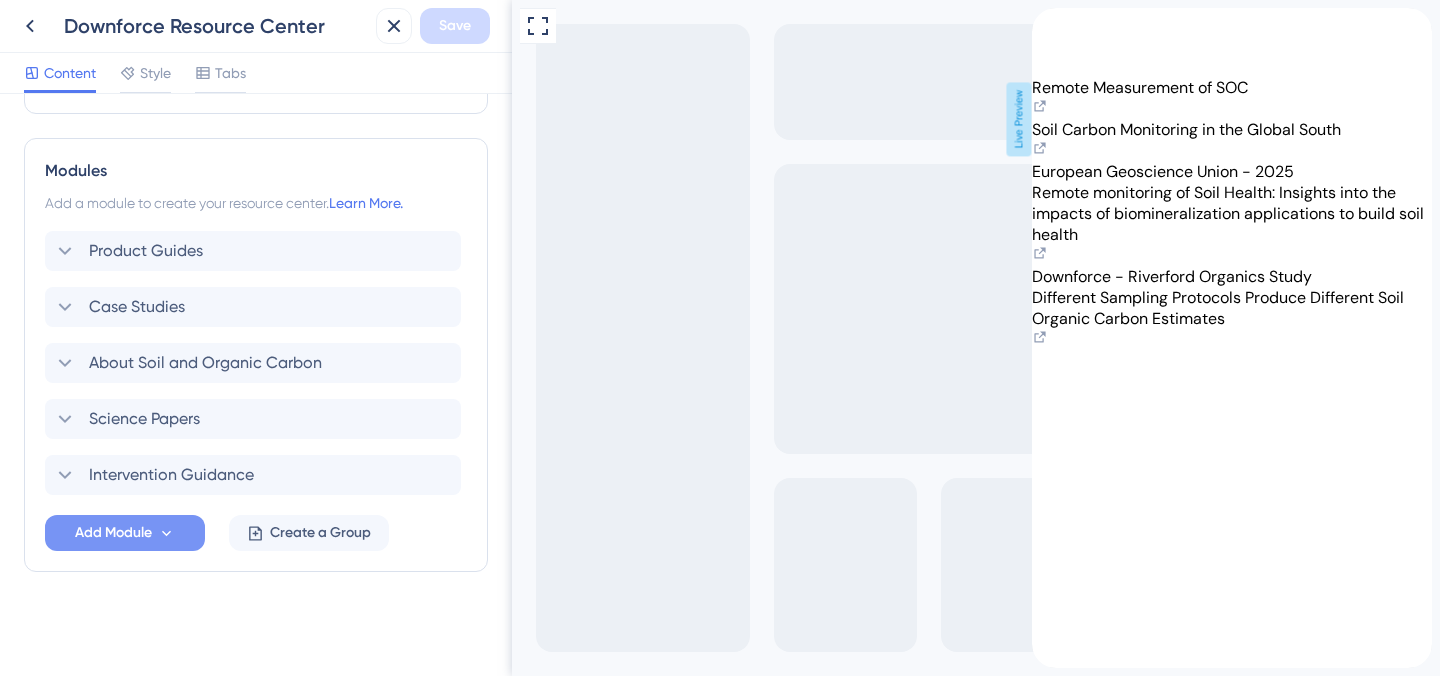 scroll, scrollTop: 0, scrollLeft: 0, axis: both 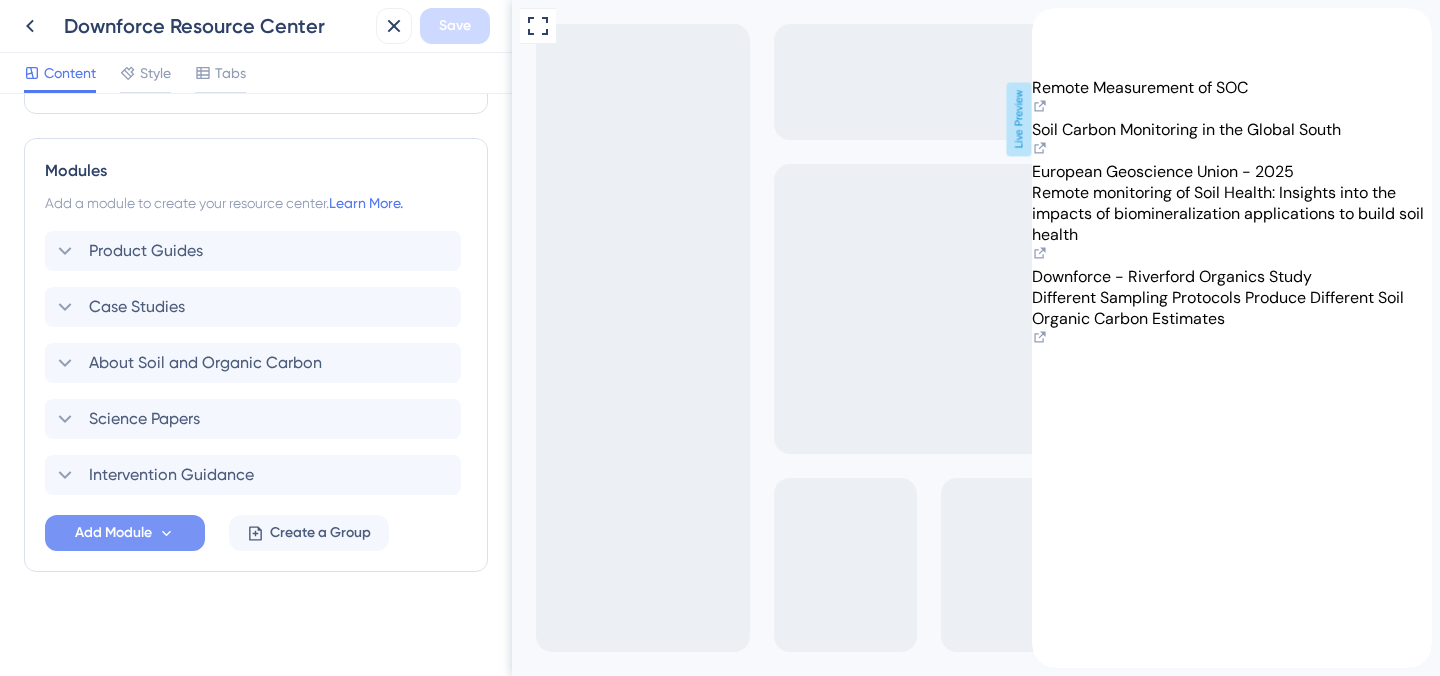 click 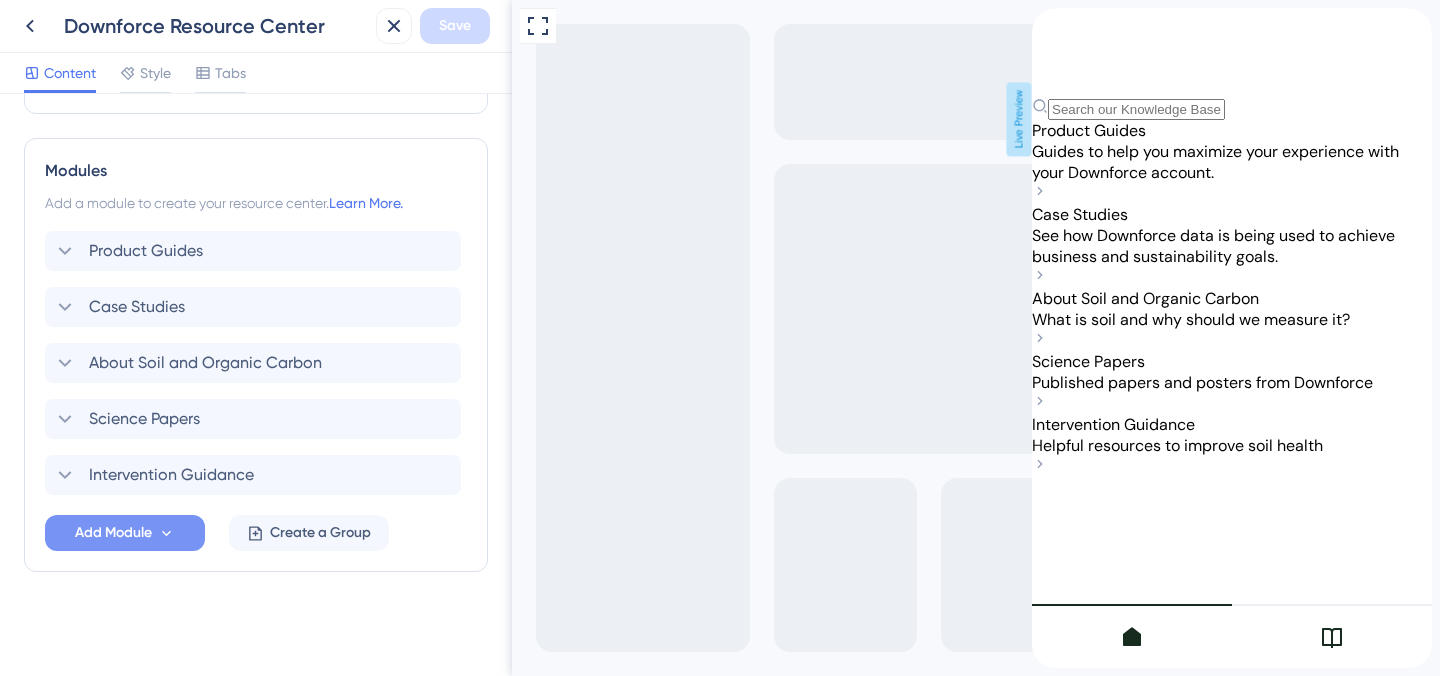 scroll, scrollTop: 0, scrollLeft: 0, axis: both 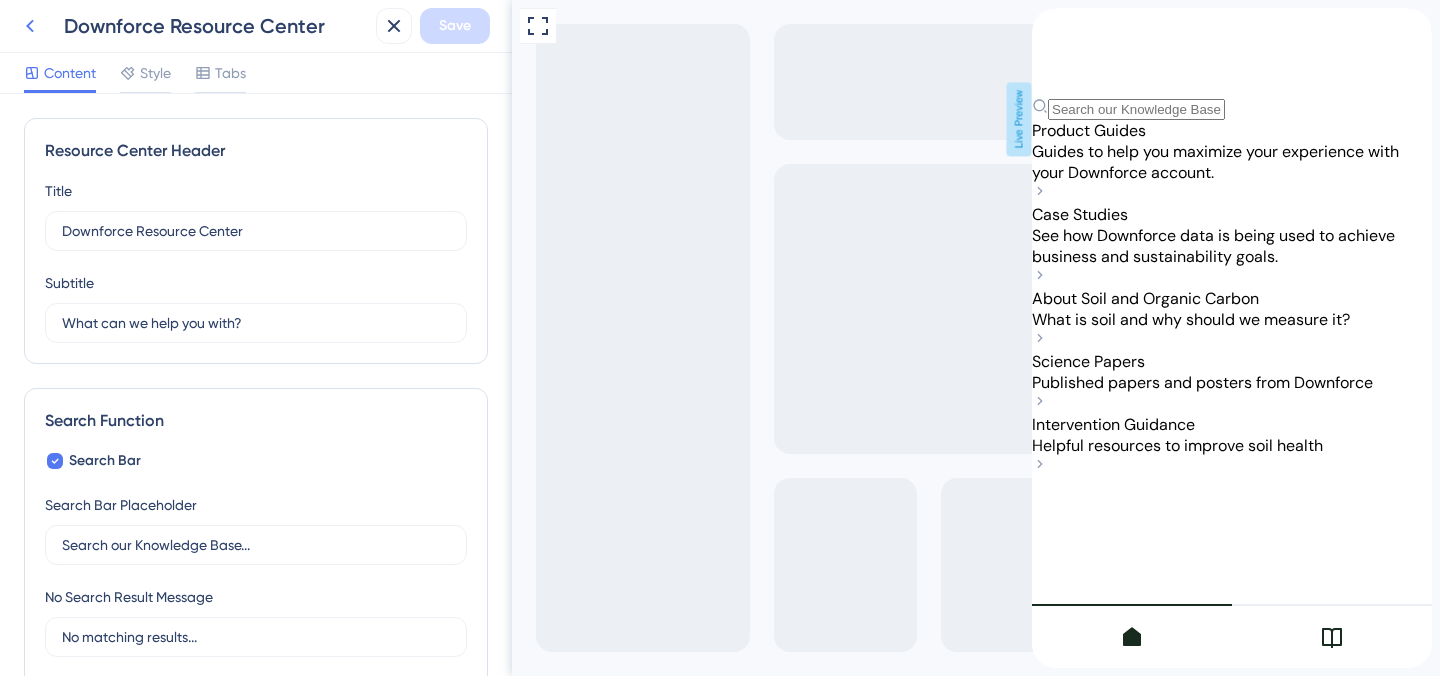 click 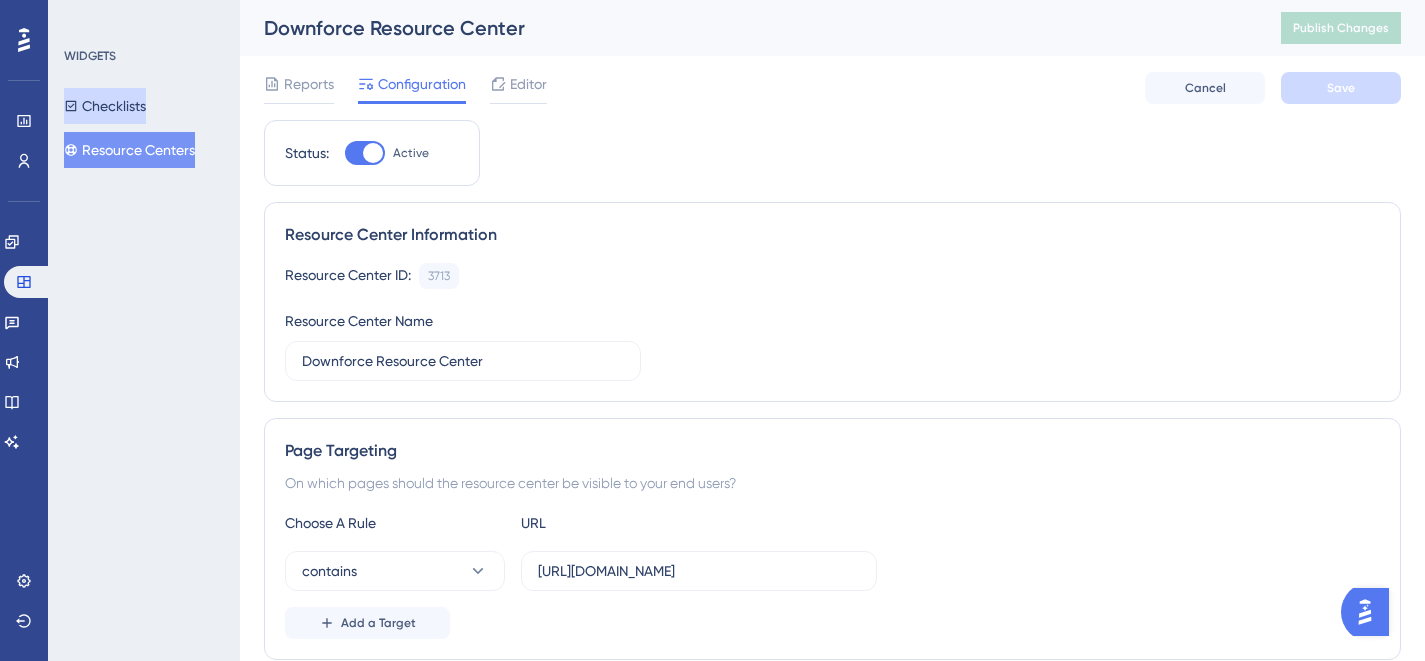 click on "Checklists" at bounding box center (105, 106) 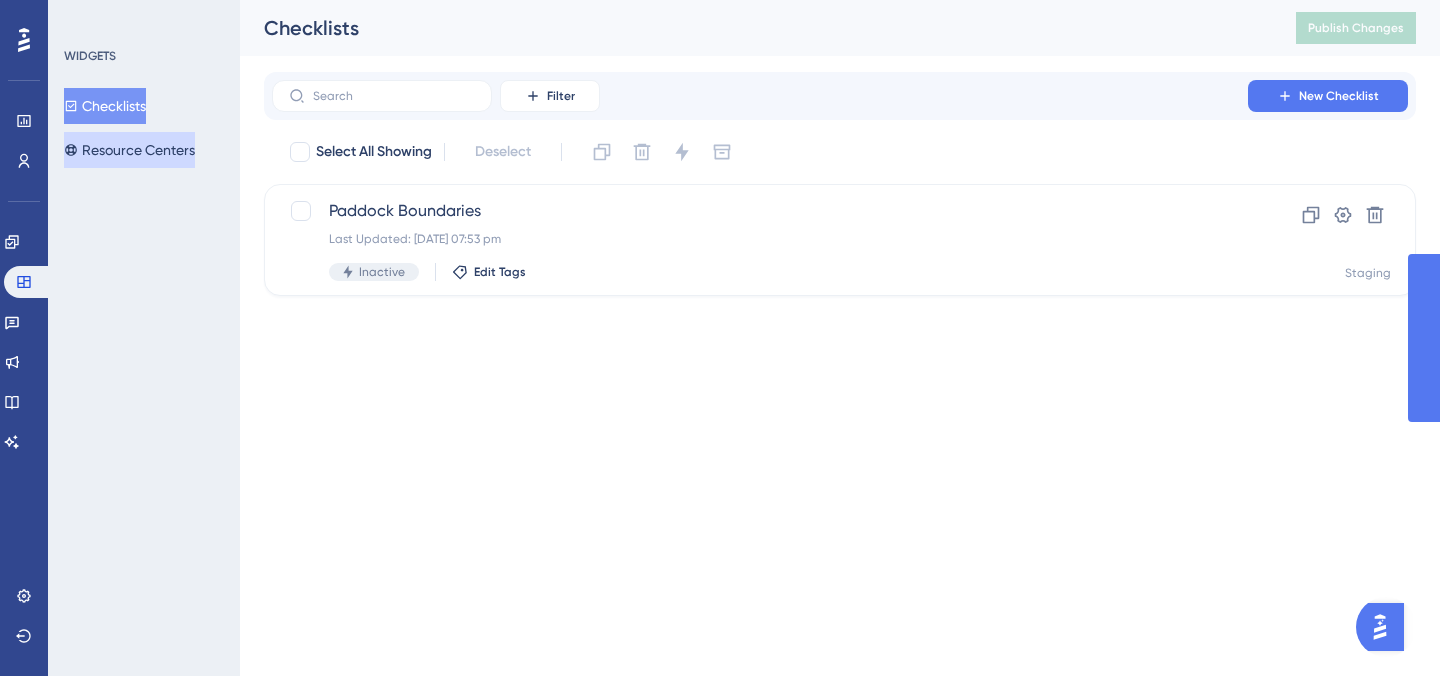 click on "Resource Centers" at bounding box center (129, 150) 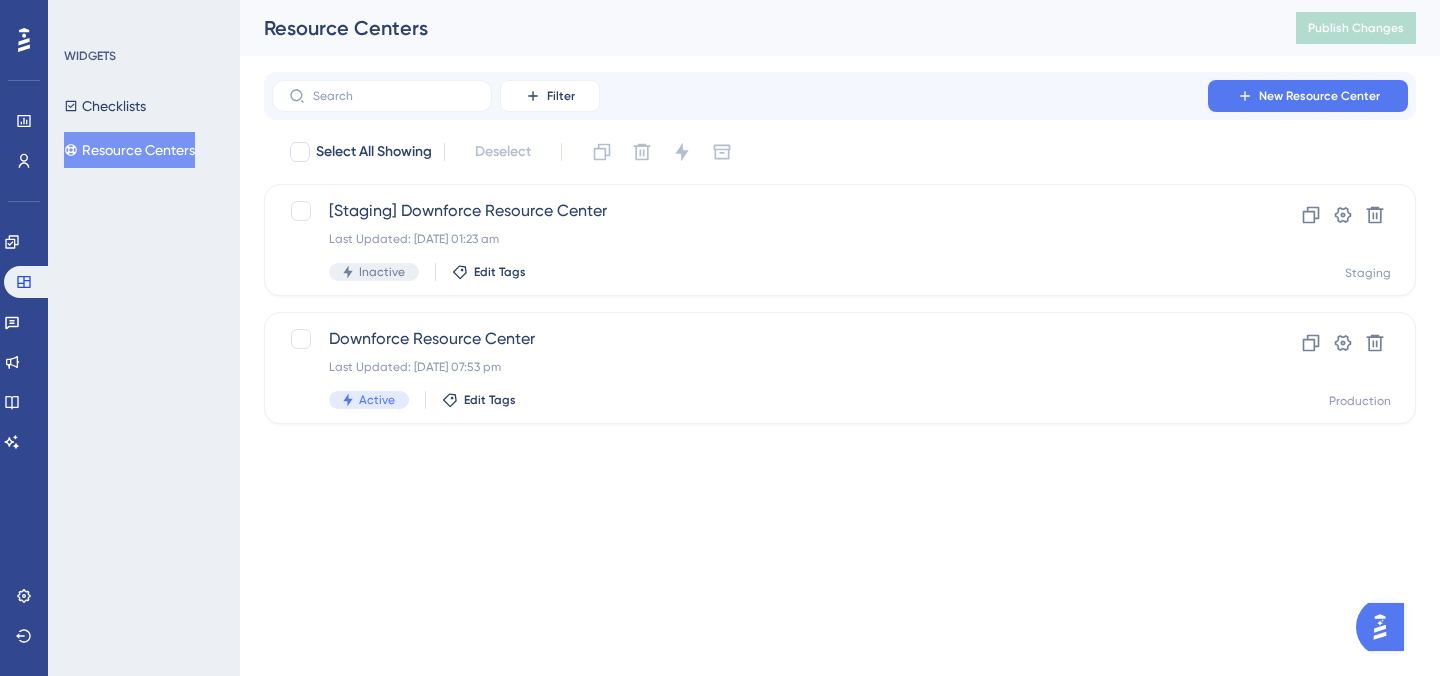 click at bounding box center (1380, 627) 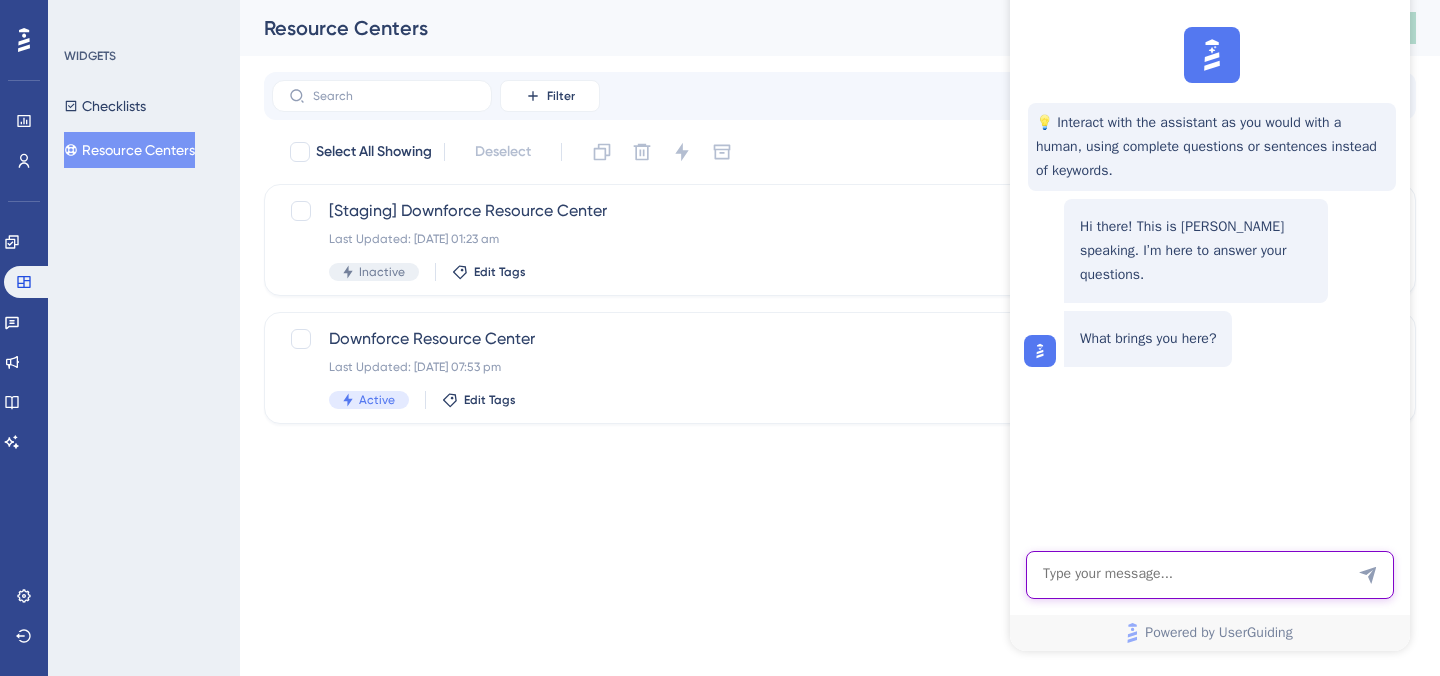 click at bounding box center (1210, 575) 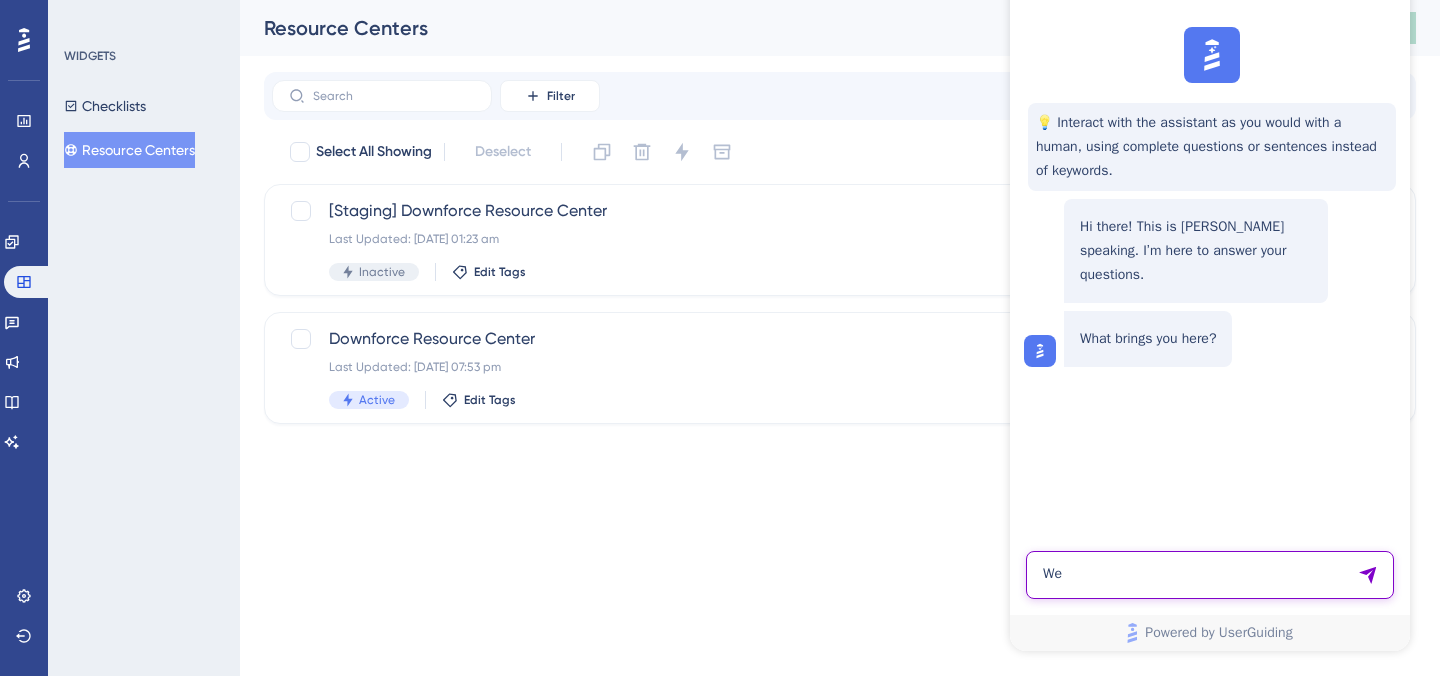 scroll, scrollTop: 0, scrollLeft: 0, axis: both 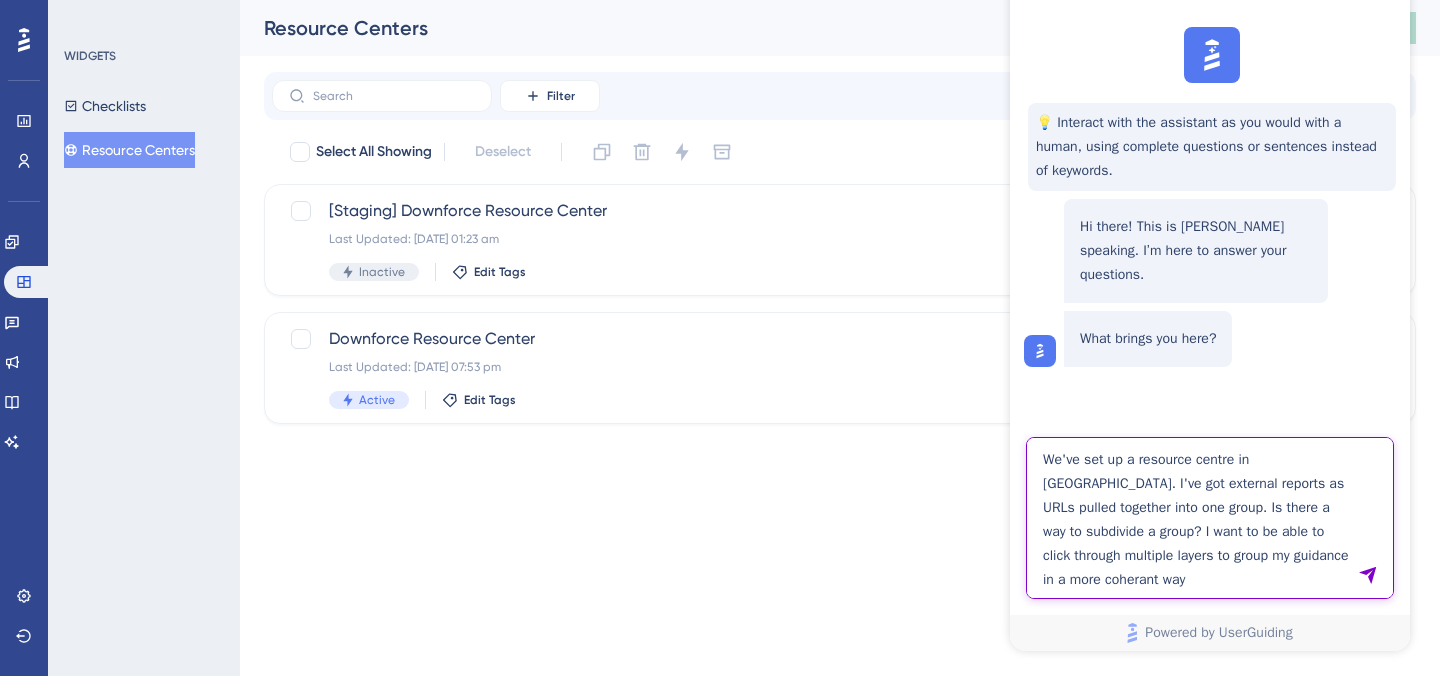 click on "We've set up a resource centre in [GEOGRAPHIC_DATA]. I've got external reports as URLs pulled together into one group. Is there a way to subdivide a group? I want to be able to click through multiple layers to group my guidance in a more coherant way" at bounding box center [1210, 518] 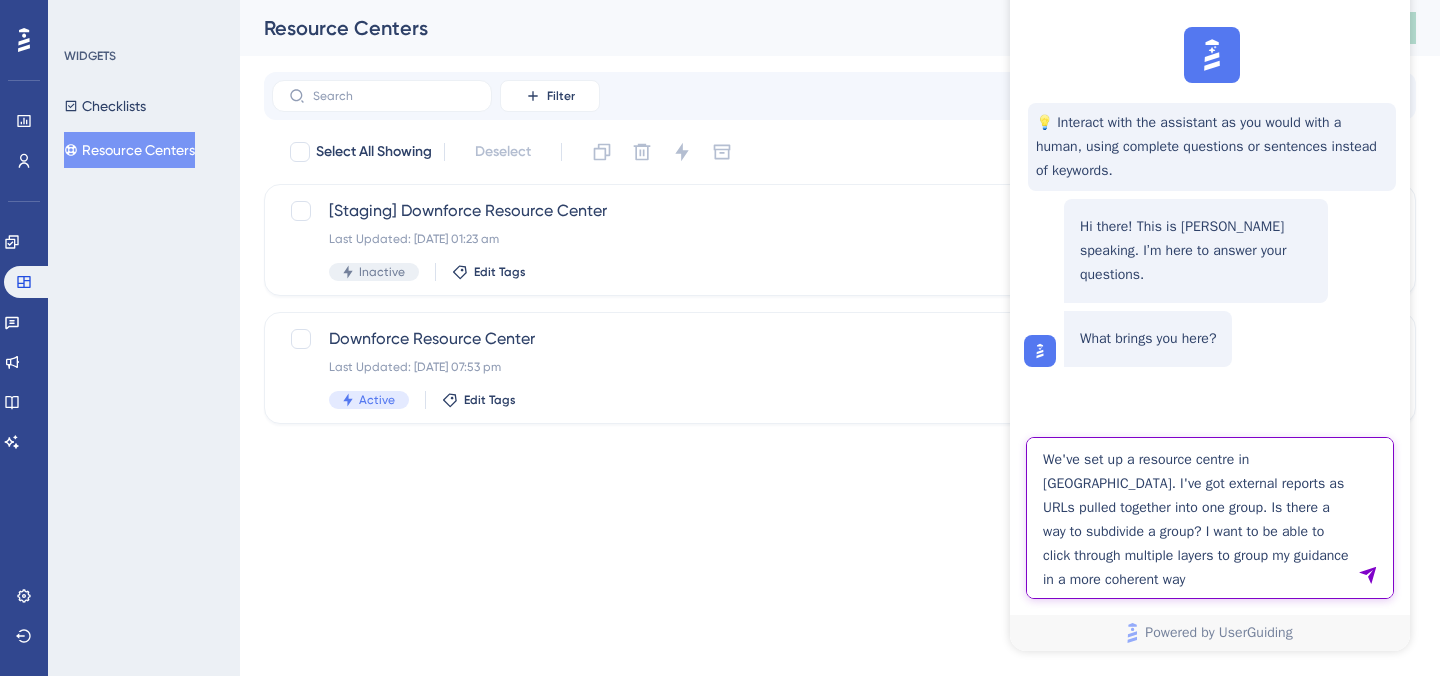 click on "We've set up a resource centre in [GEOGRAPHIC_DATA]. I've got external reports as URLs pulled together into one group. Is there a way to subdivide a group? I want to be able to click through multiple layers to group my guidance in a more coherent way" at bounding box center [1210, 518] 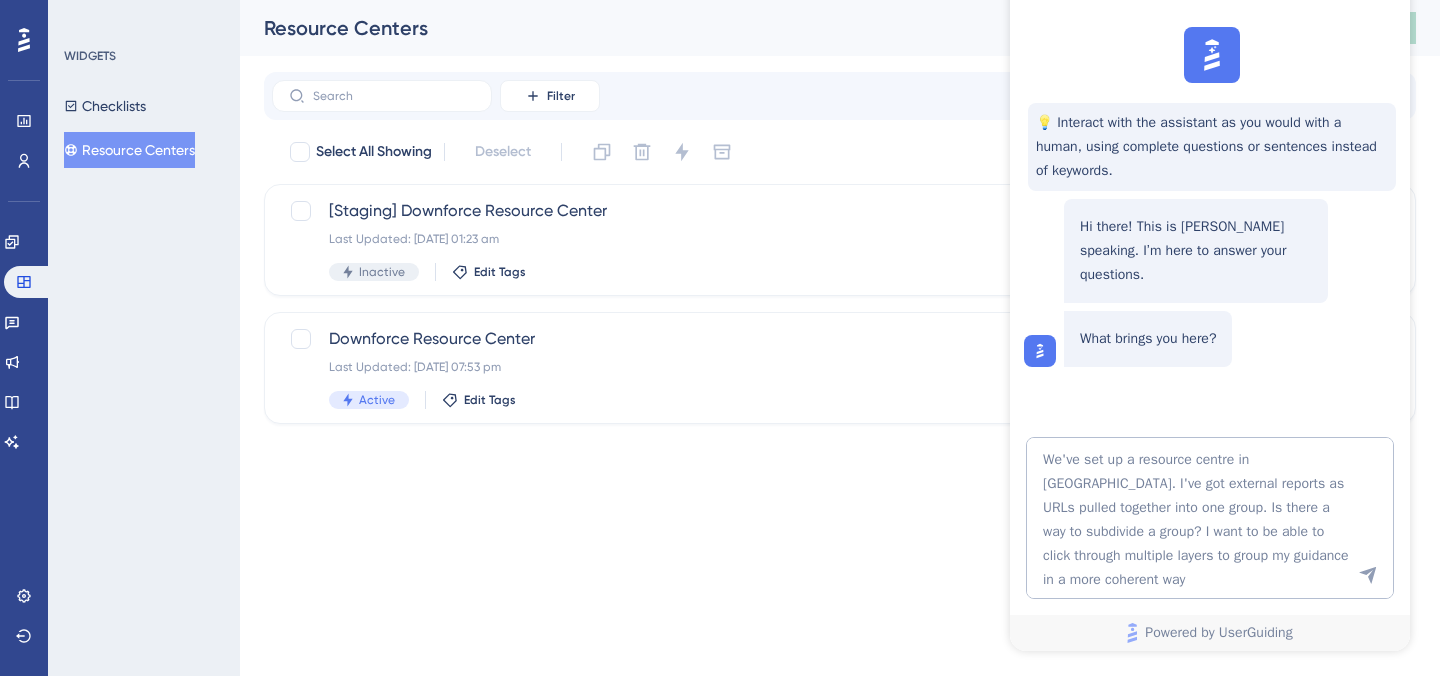 click 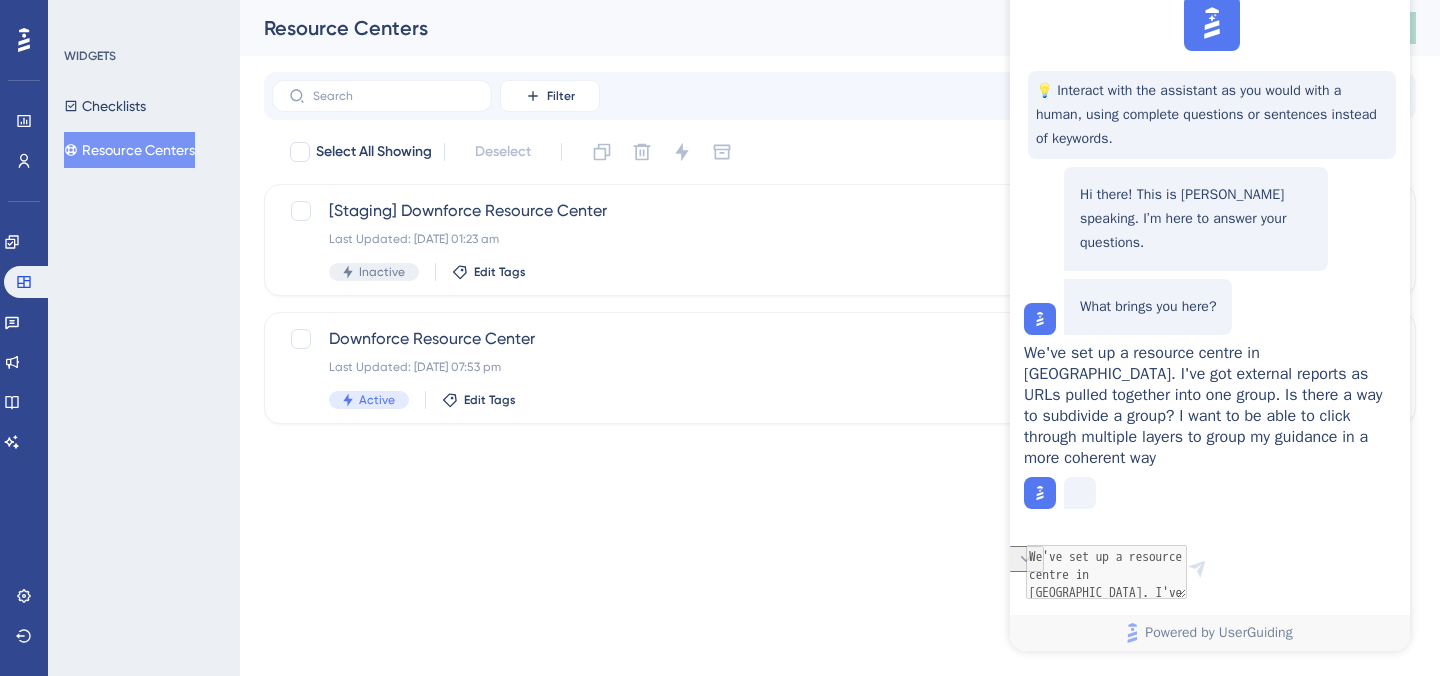 scroll, scrollTop: 92, scrollLeft: 0, axis: vertical 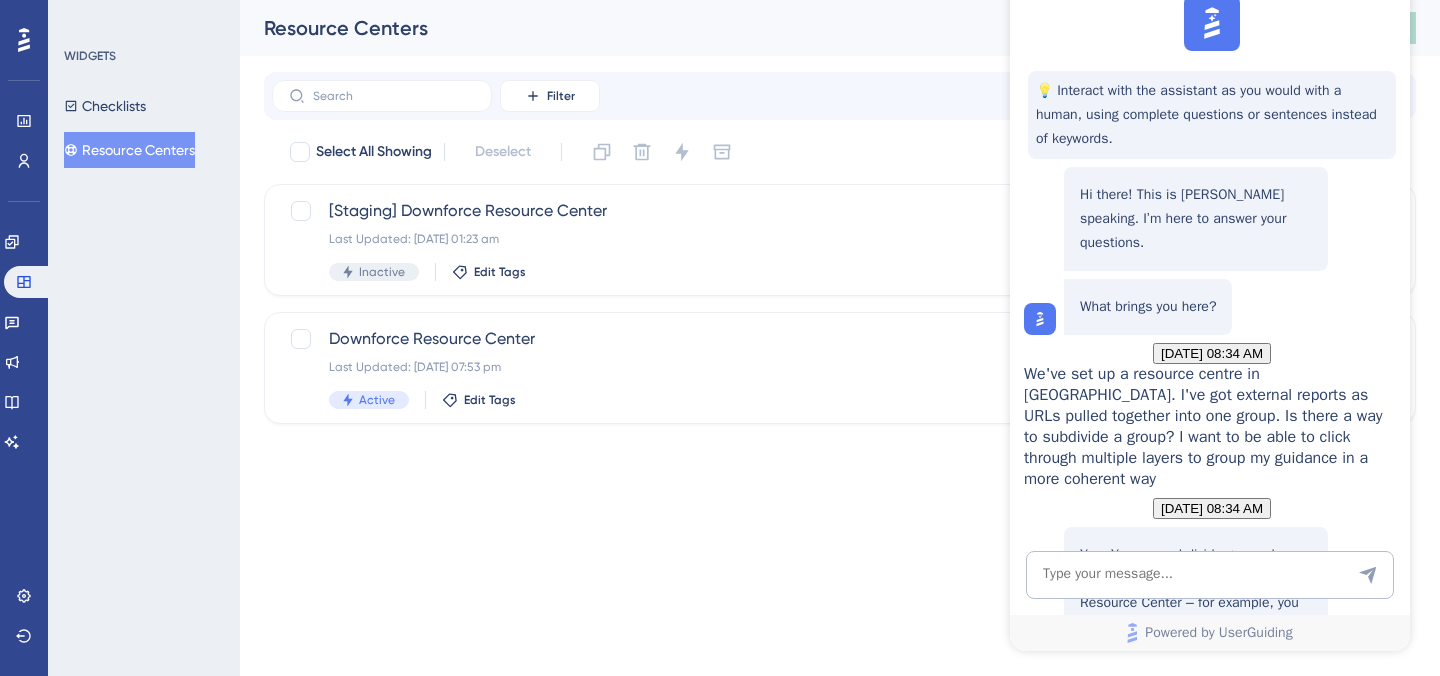 click on "Resource Center Modules" at bounding box center [1196, 765] 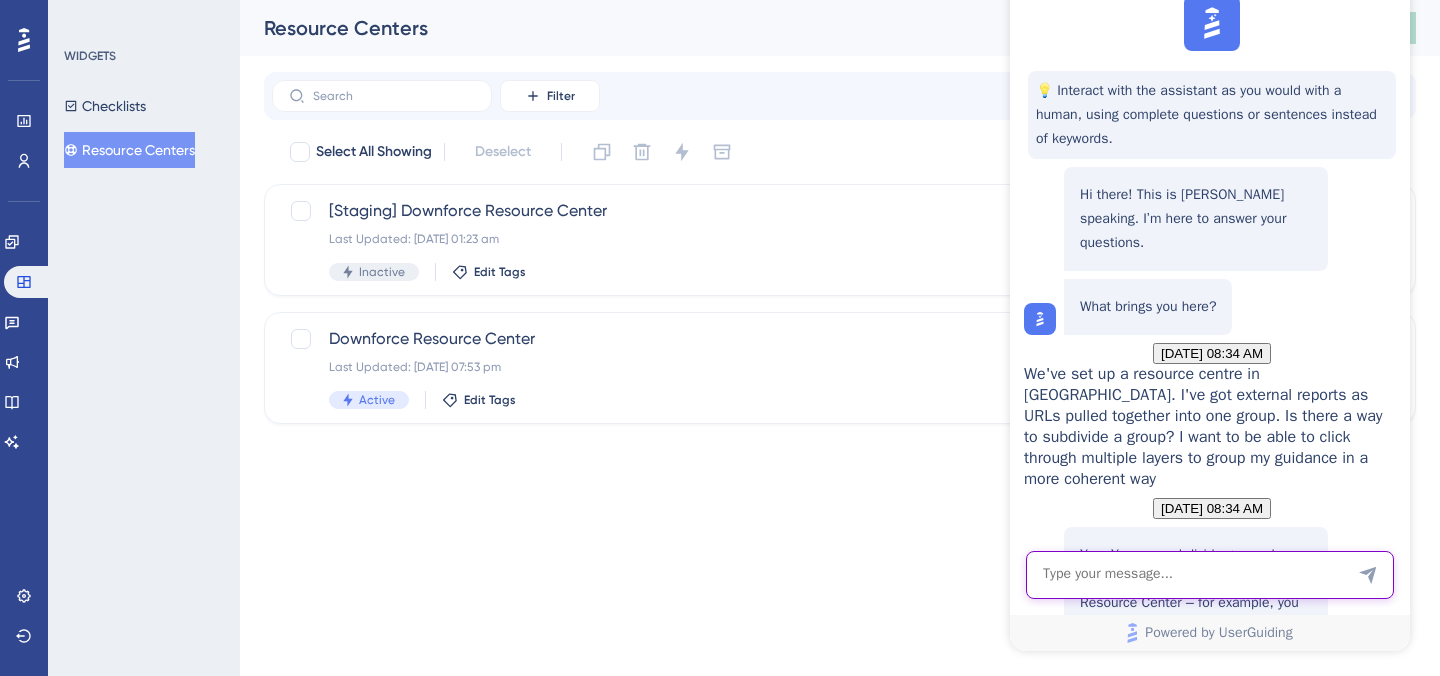 click at bounding box center (1210, 575) 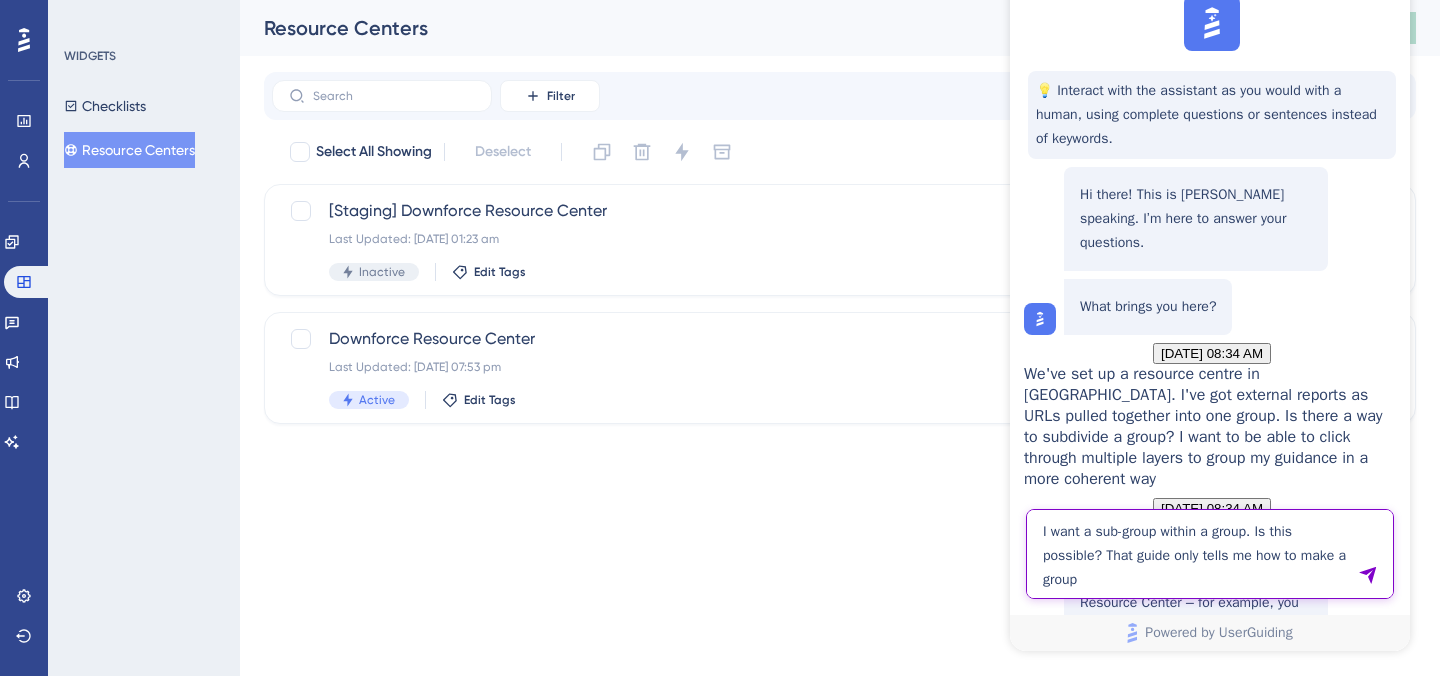 type on "I want a sub-group within a group. Is this possible? That guide only tells me how to make a group" 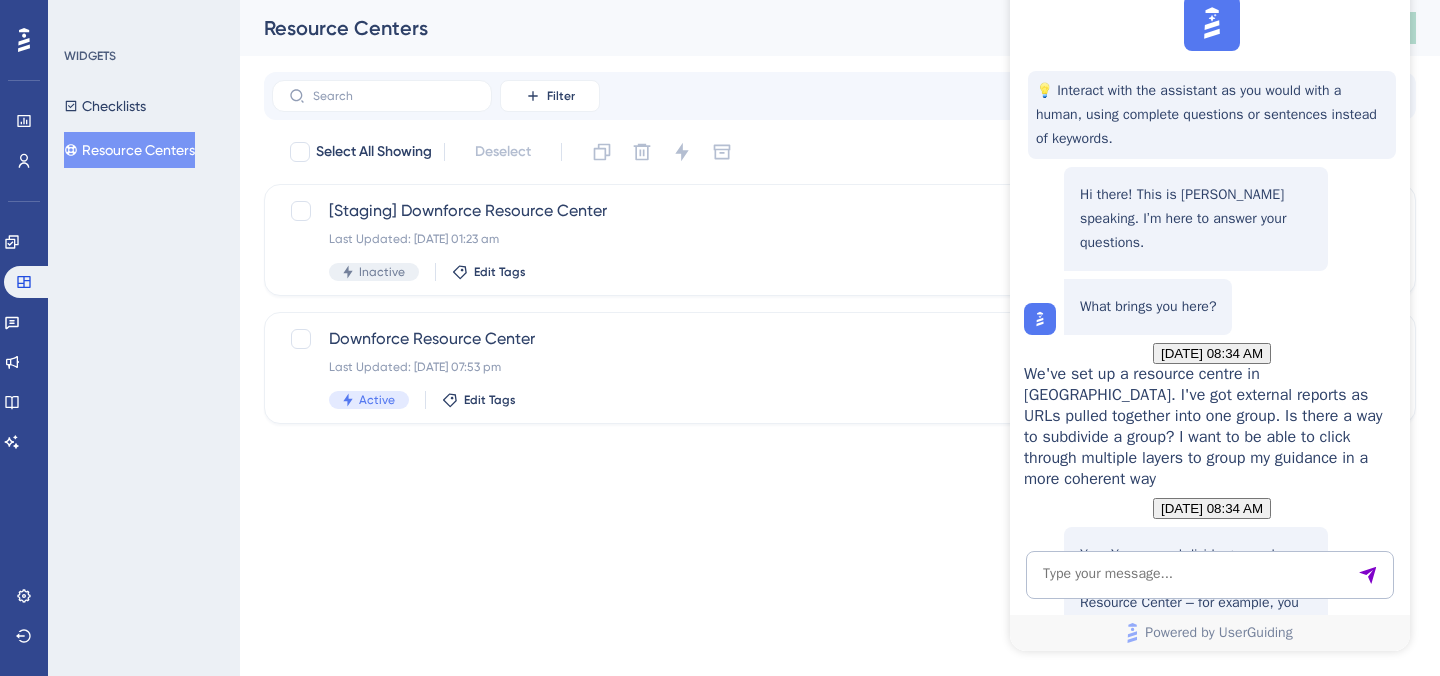scroll, scrollTop: 844, scrollLeft: 0, axis: vertical 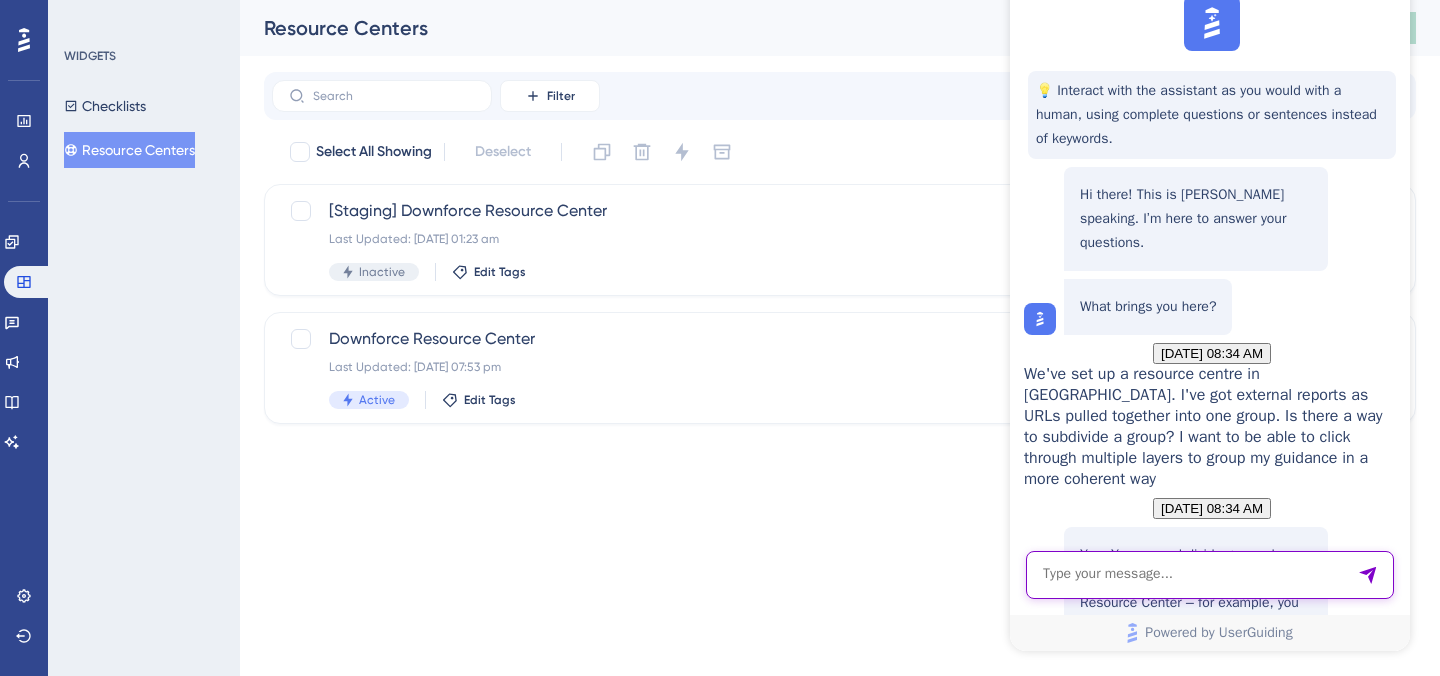 click at bounding box center (1210, 575) 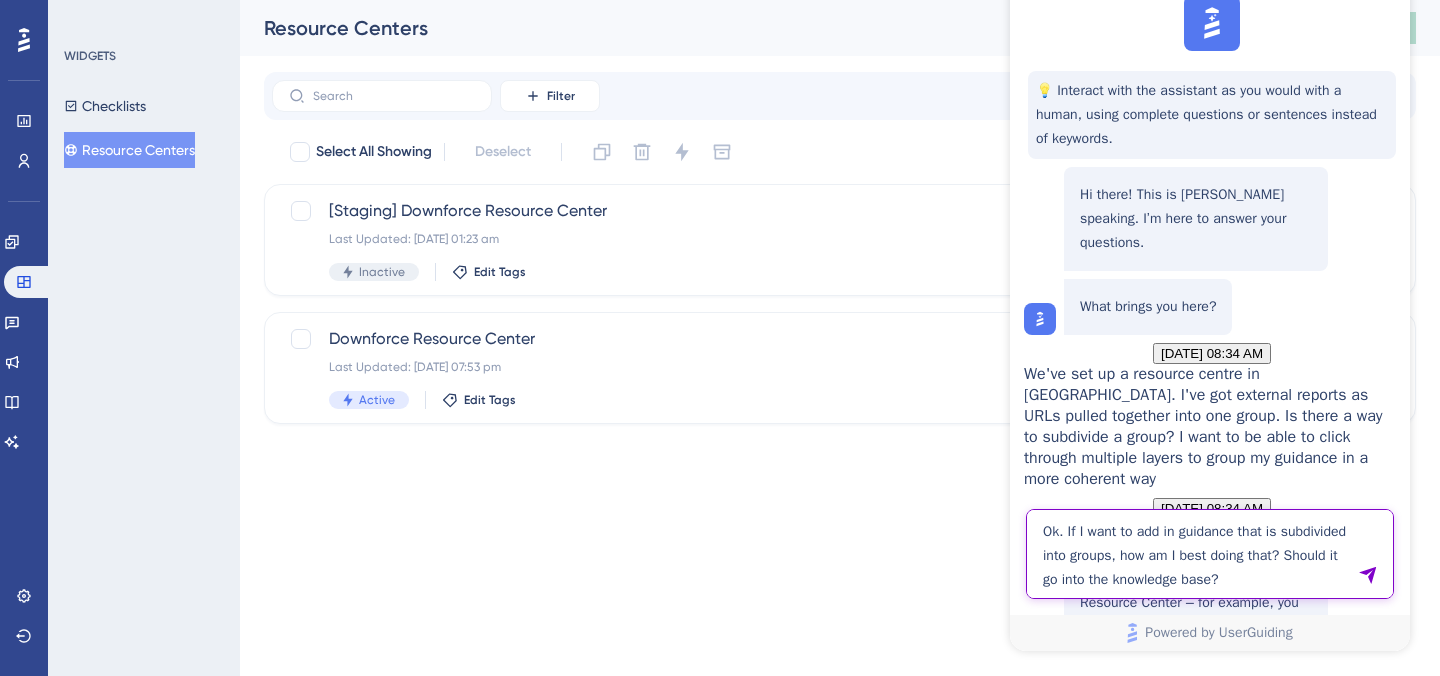 type on "Ok. If I want to add in guidance that is subdivided into groups, how am I best doing that? Should it go into the knowledge base?" 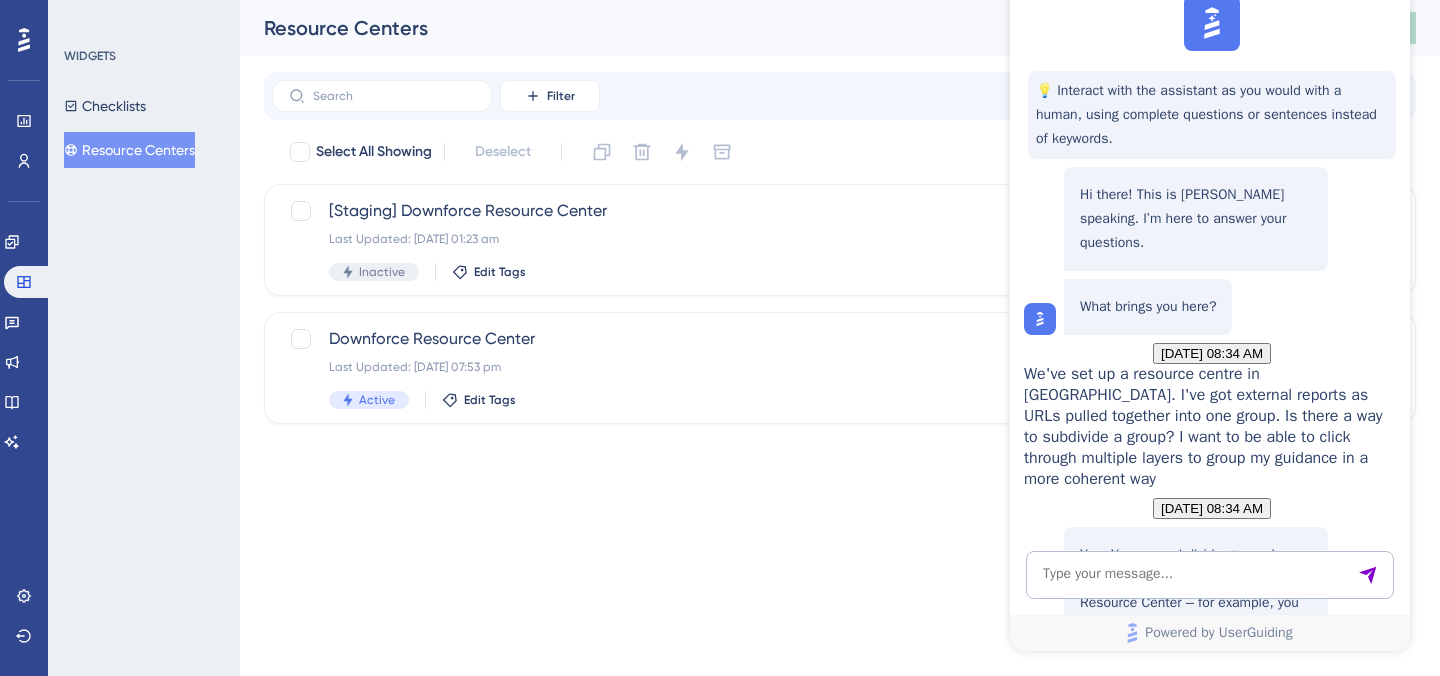scroll, scrollTop: 1422, scrollLeft: 0, axis: vertical 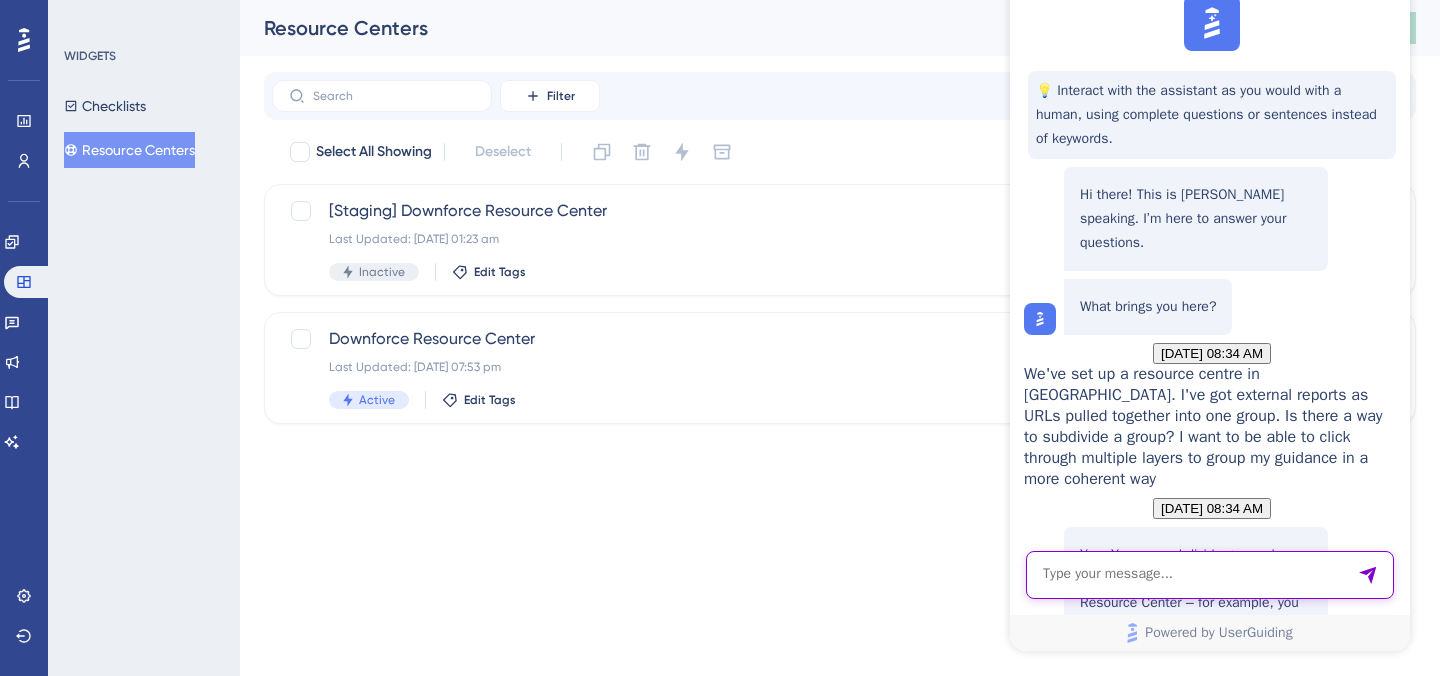 click at bounding box center [1210, 575] 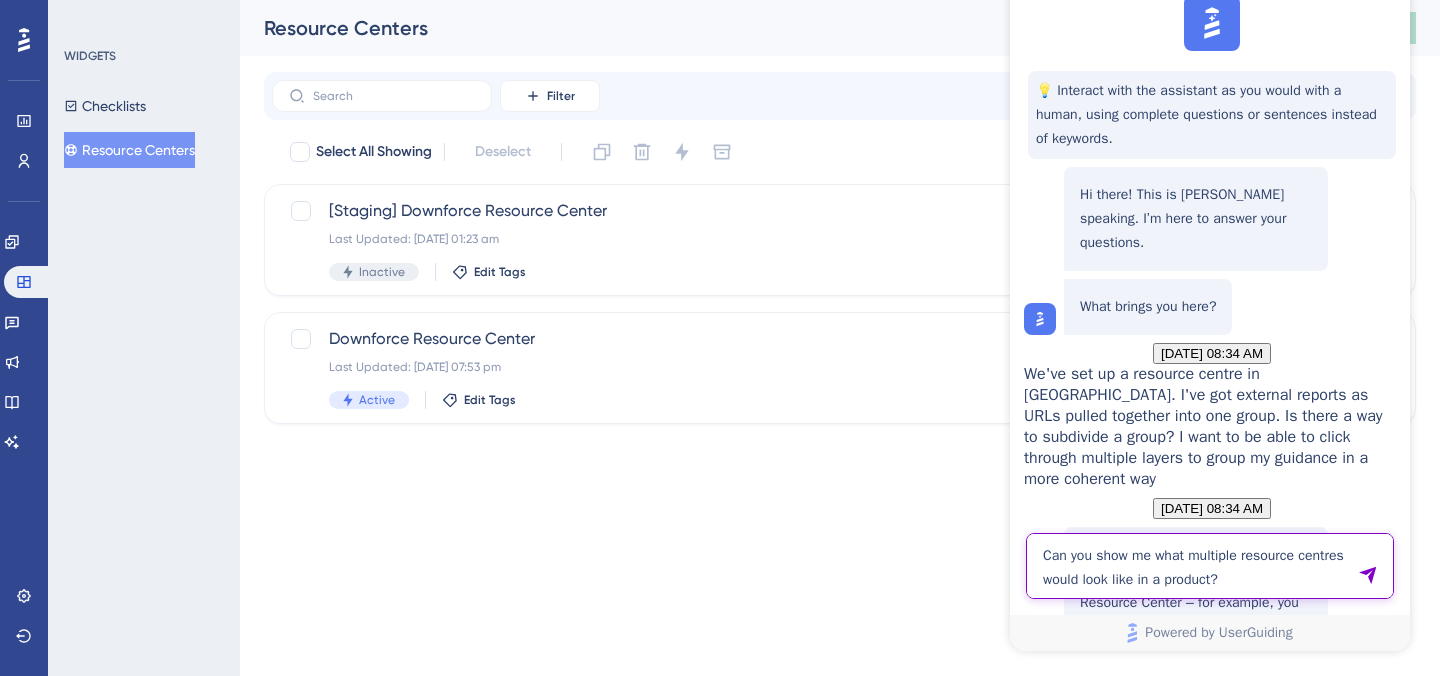 type on "Can you show me what multiple resource centres would look like in a product?" 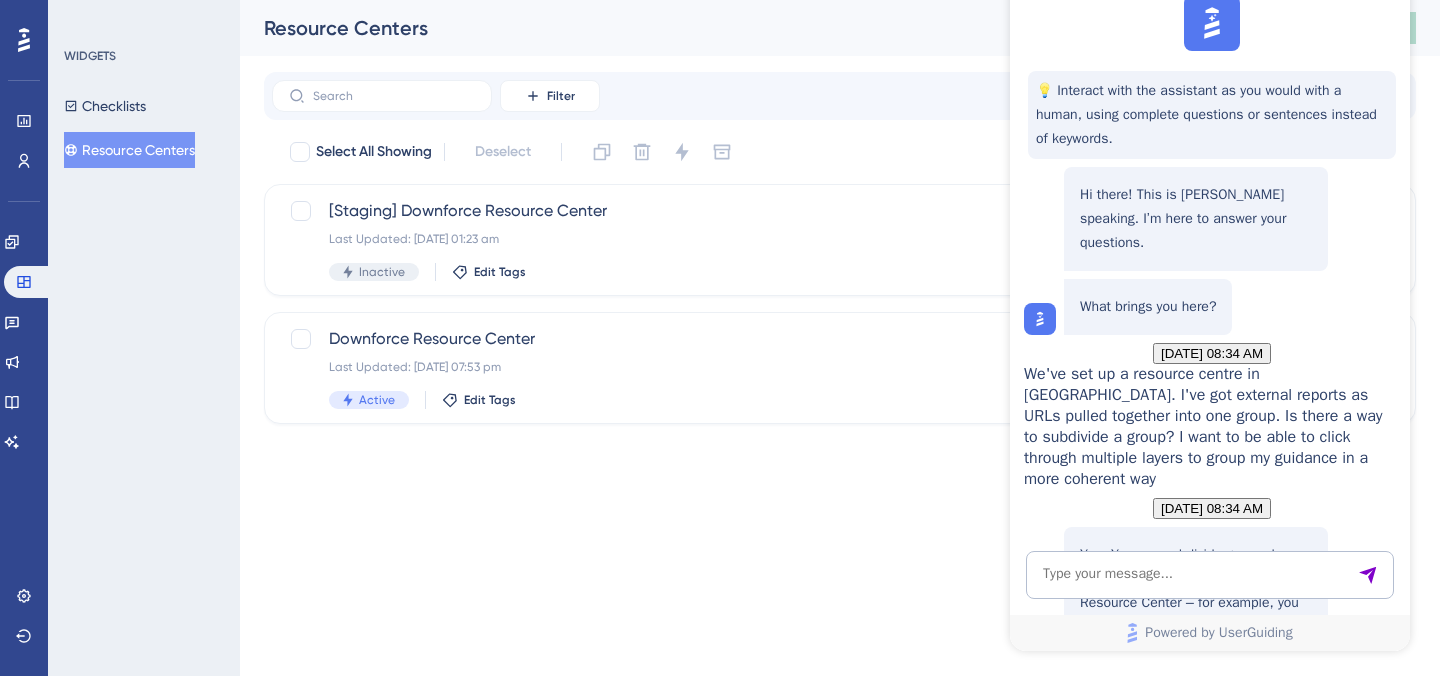 scroll, scrollTop: 2000, scrollLeft: 0, axis: vertical 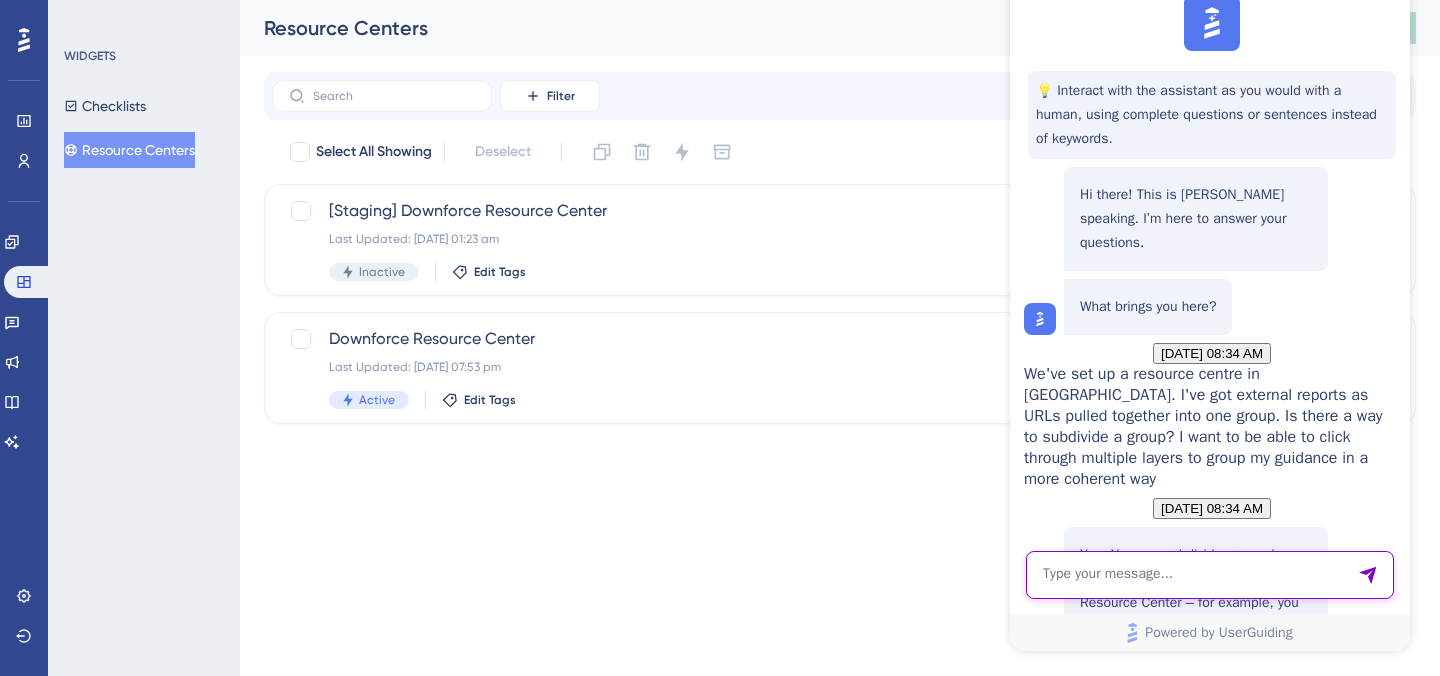 click at bounding box center [1210, 575] 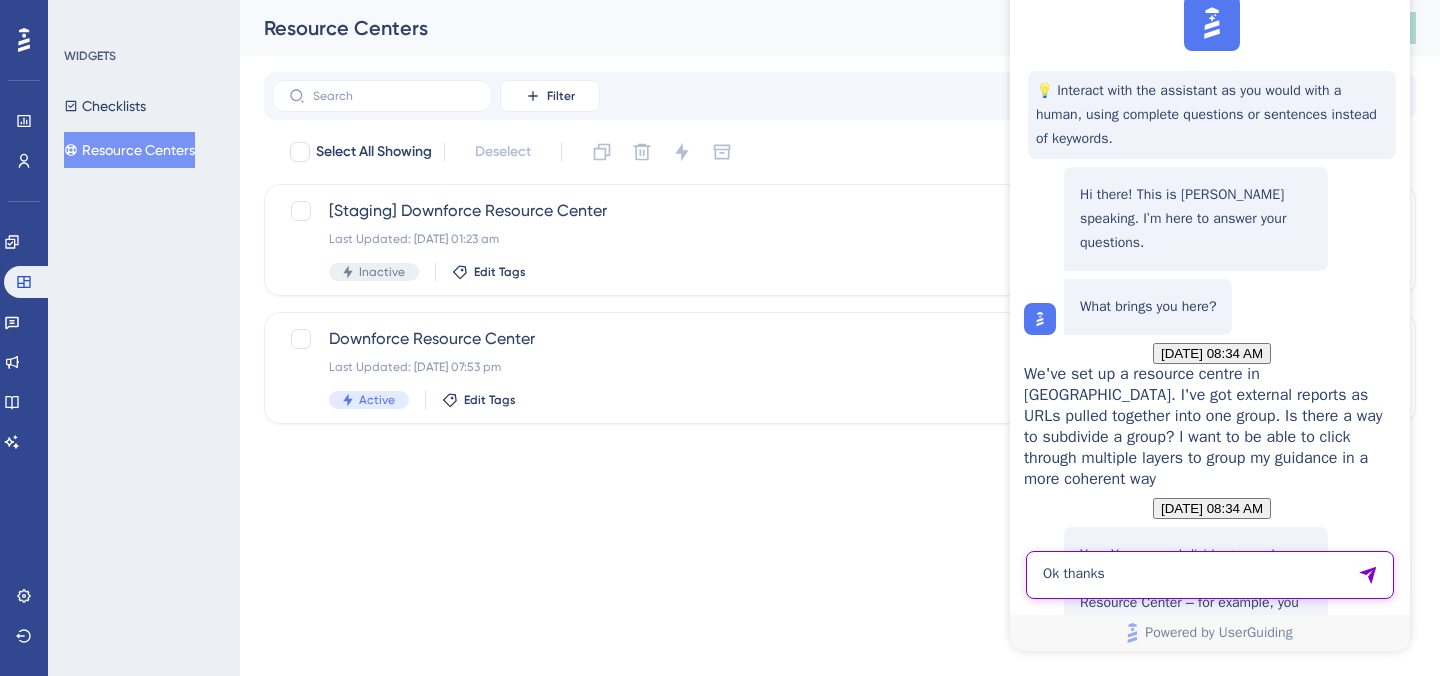 type on "Ok thanks" 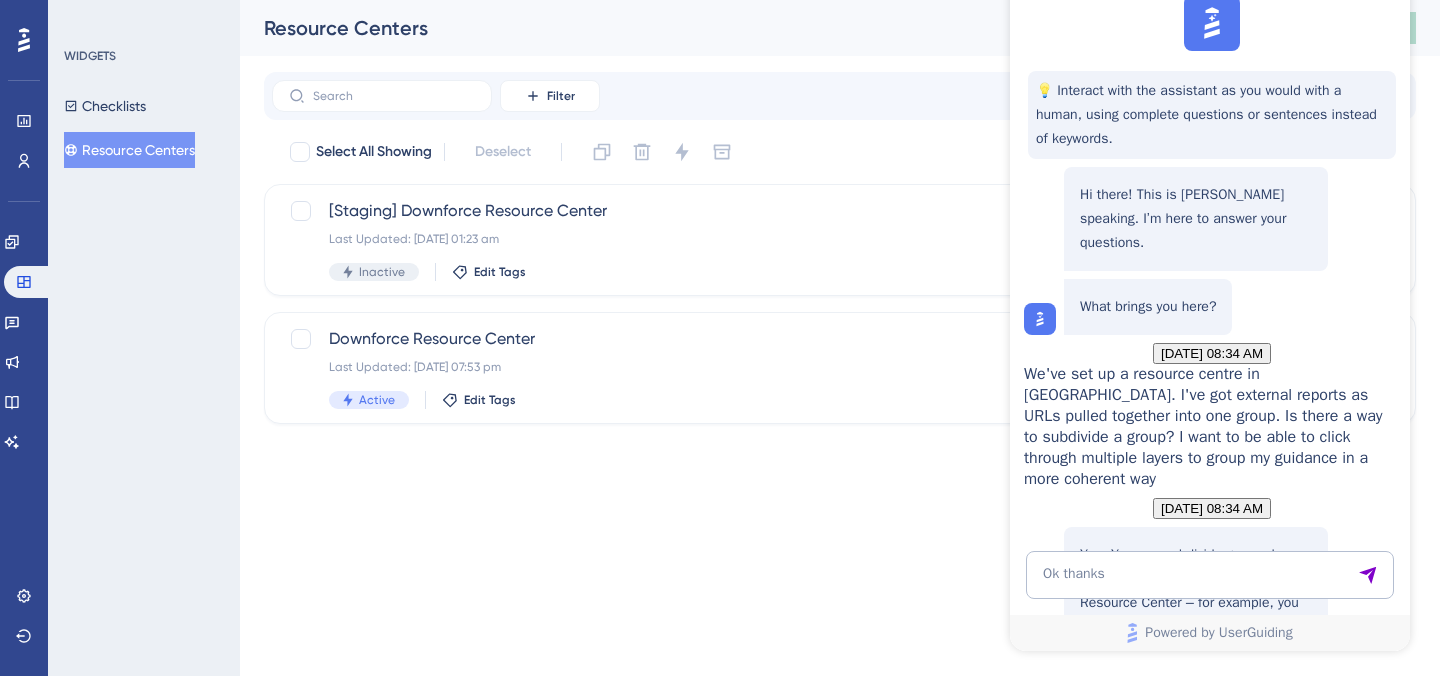type 